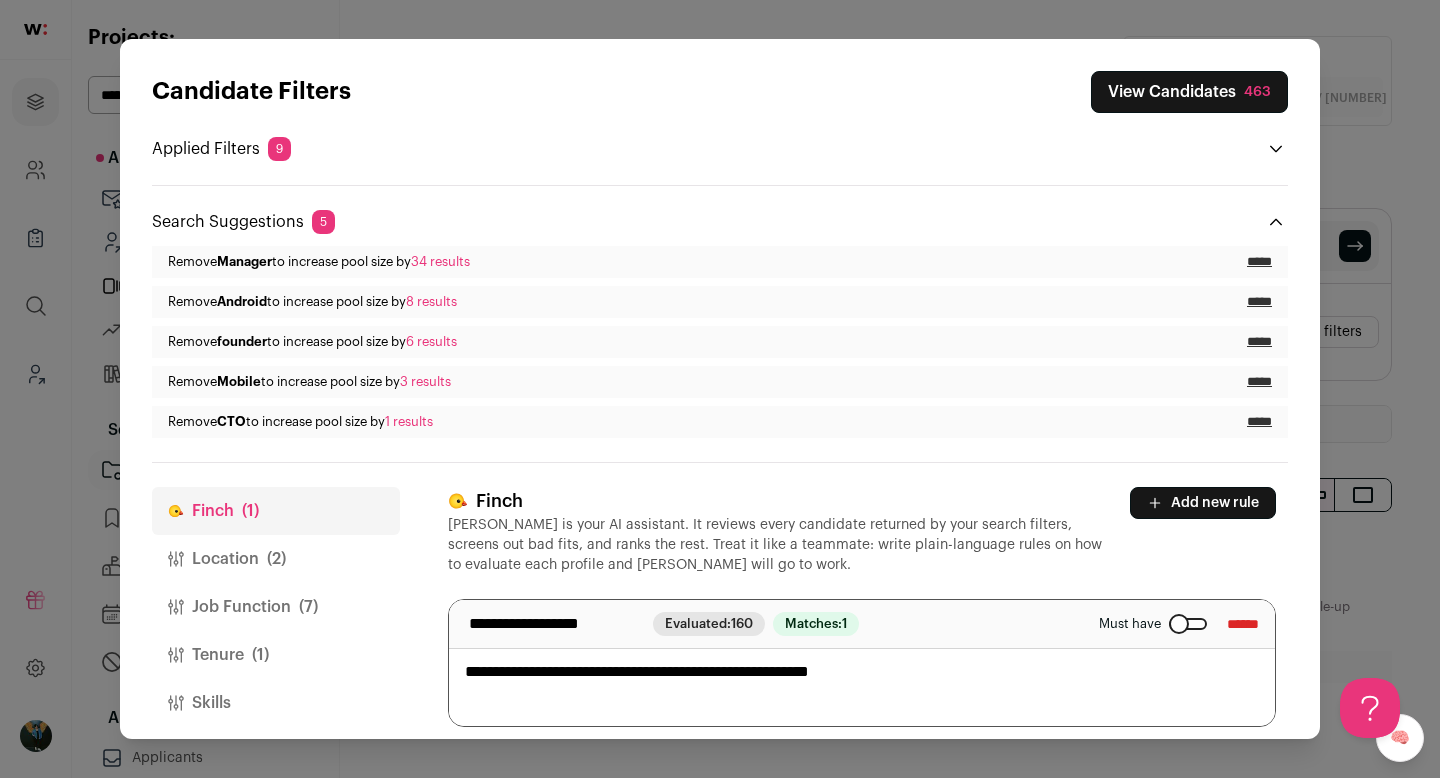 scroll, scrollTop: 0, scrollLeft: 0, axis: both 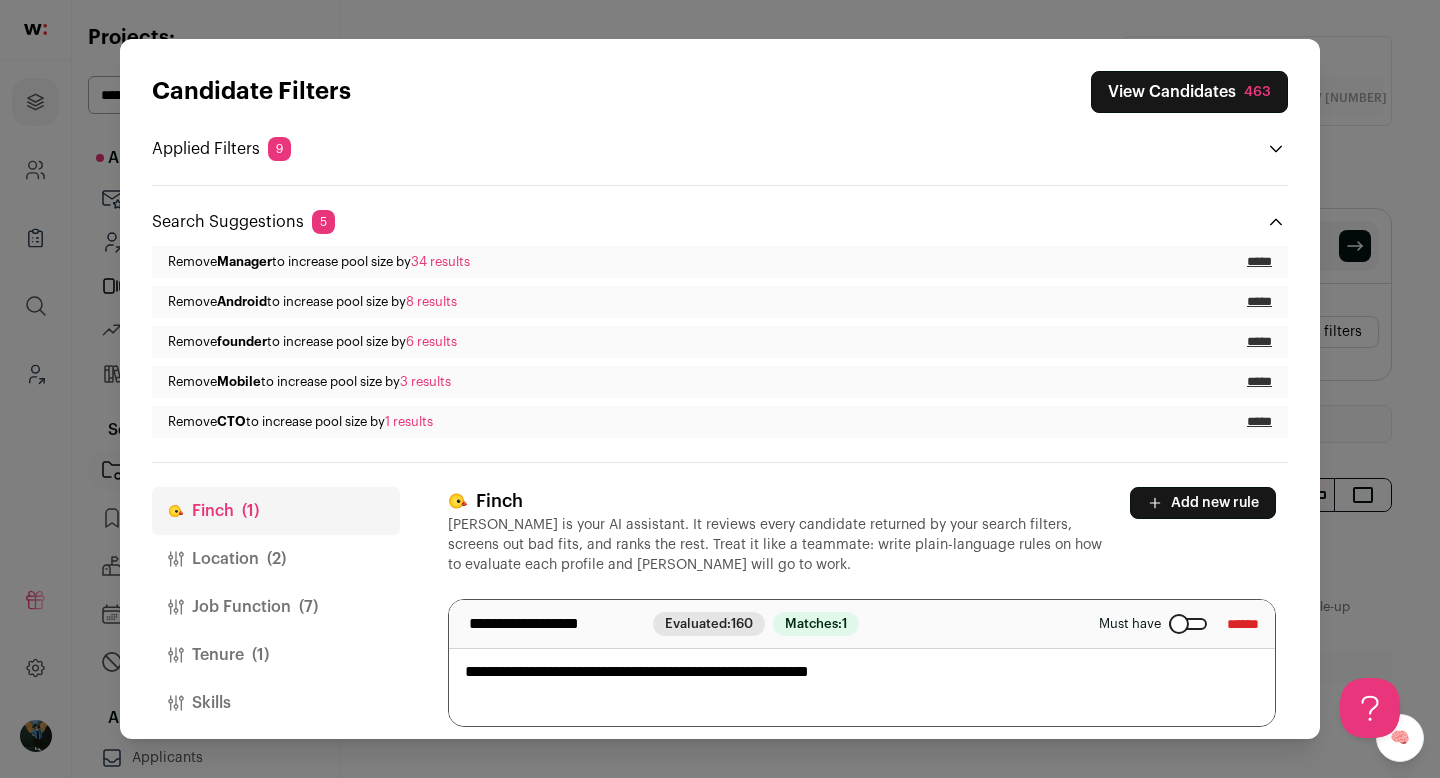 click on "Candidate Filters
View Candidates
[NUMBER]
Applied Filters
[NUMBER]
Recent startup exp
Must have
Software Engineer
Must have
New Jersey or New York
Must have
2+ YOE
Must have
Early Stage Startup, Growth Stage Startup or Scale Stage Startup
Must have" at bounding box center (720, 389) 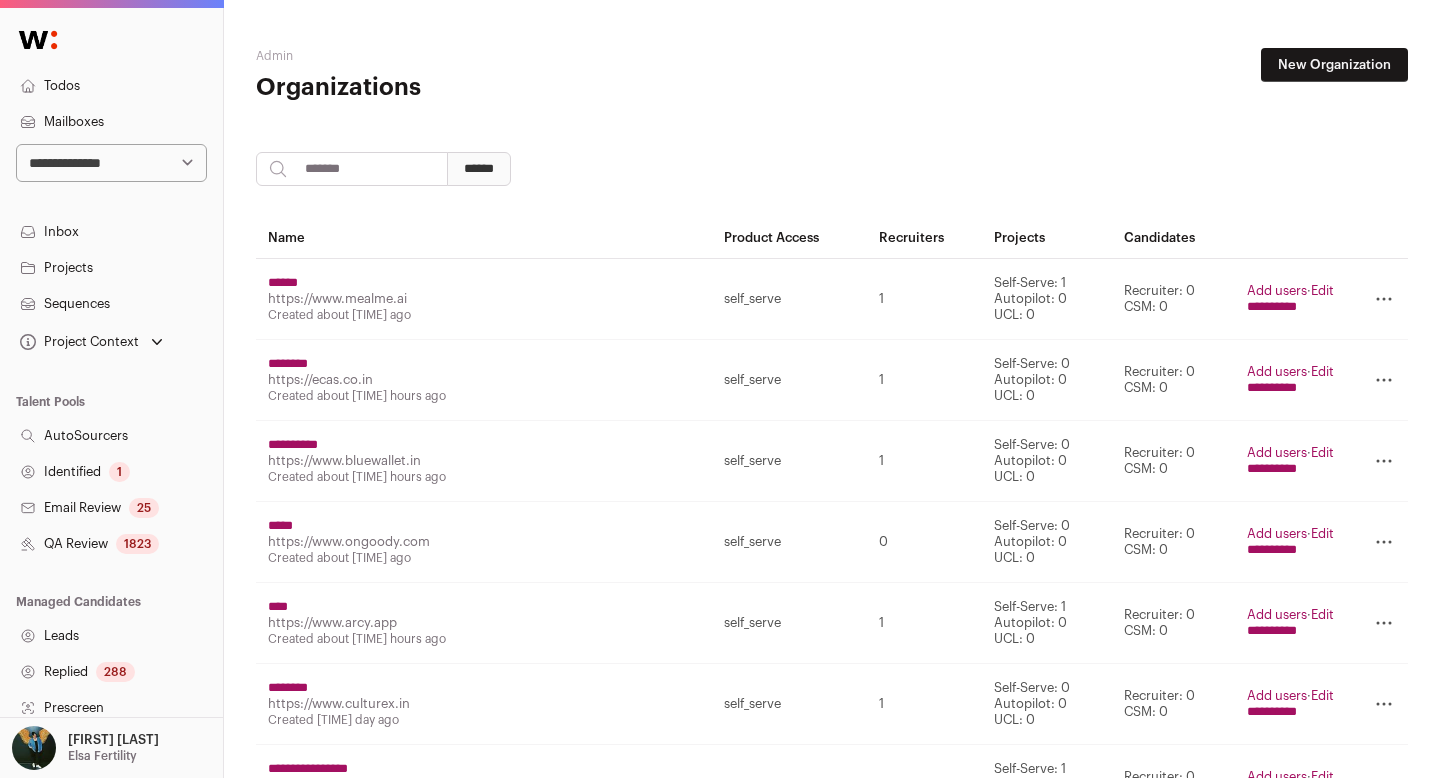 scroll, scrollTop: 0, scrollLeft: 0, axis: both 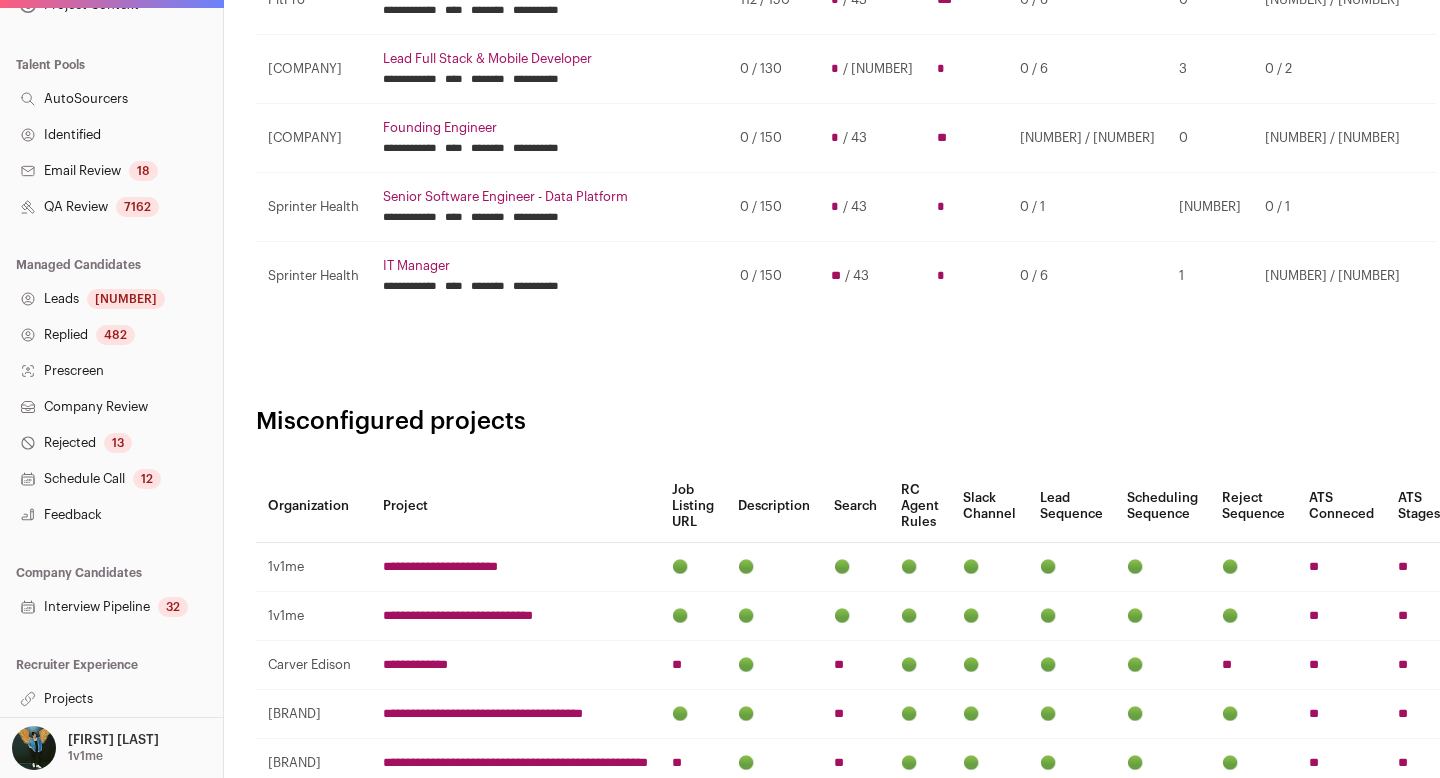 click on "Projects" at bounding box center [111, 699] 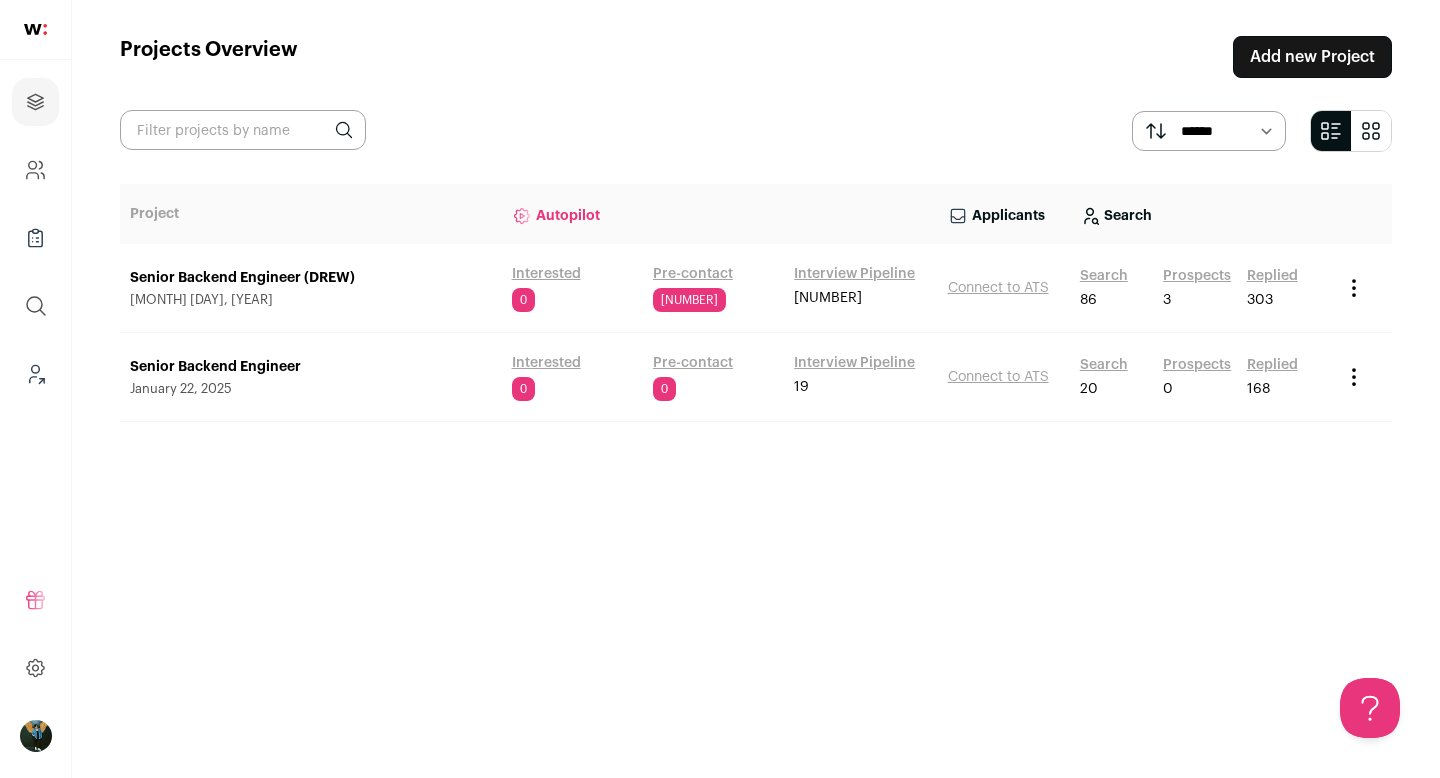 scroll, scrollTop: 0, scrollLeft: 0, axis: both 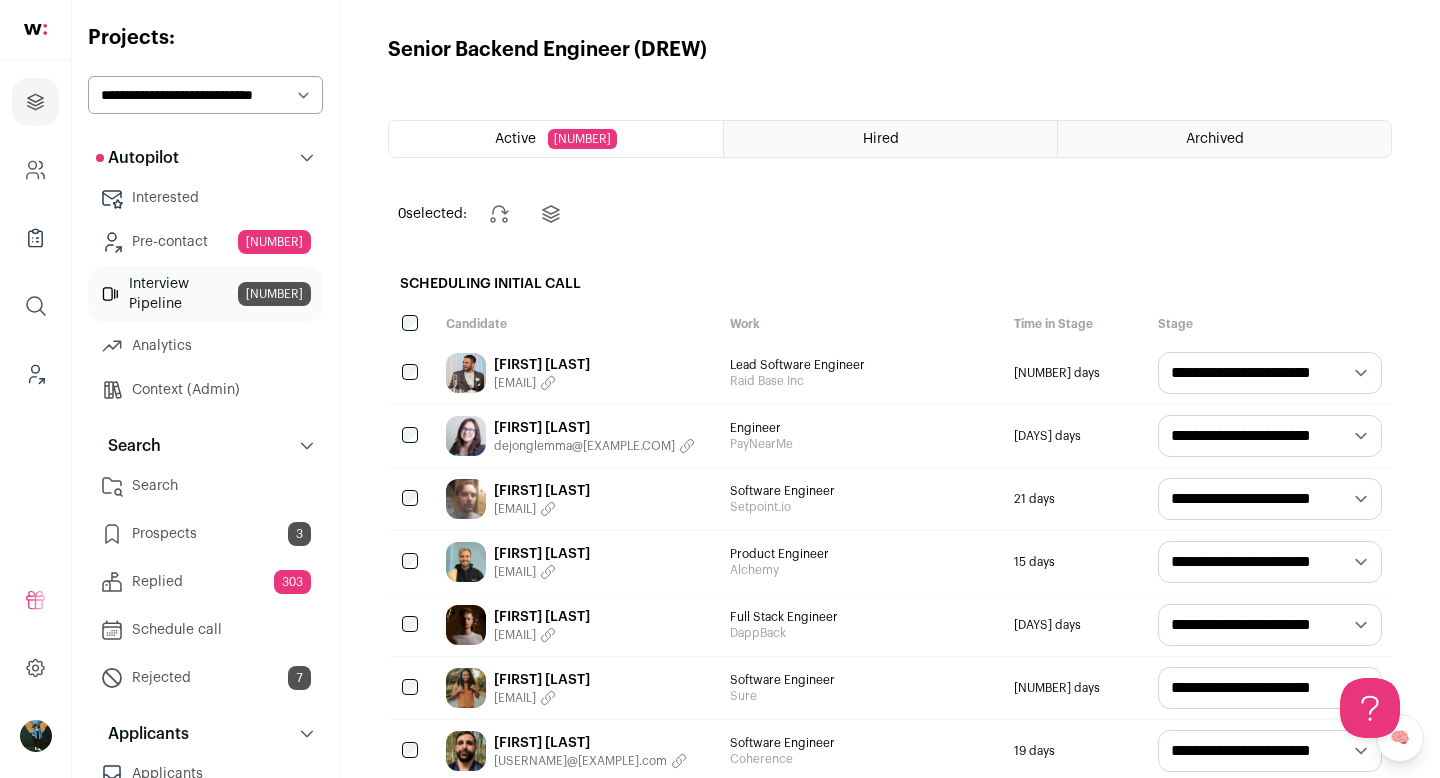 click on "Search" at bounding box center (205, 486) 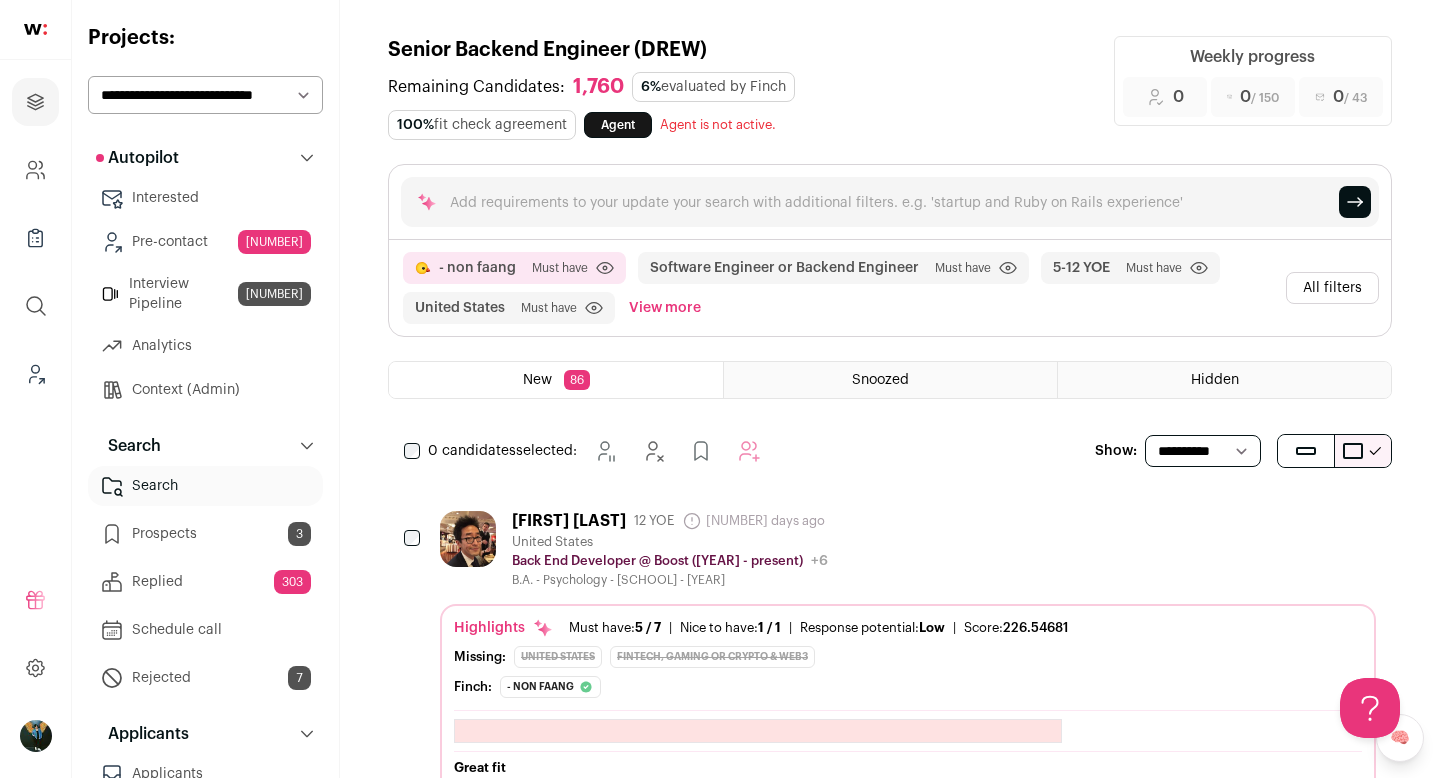 scroll, scrollTop: 0, scrollLeft: 0, axis: both 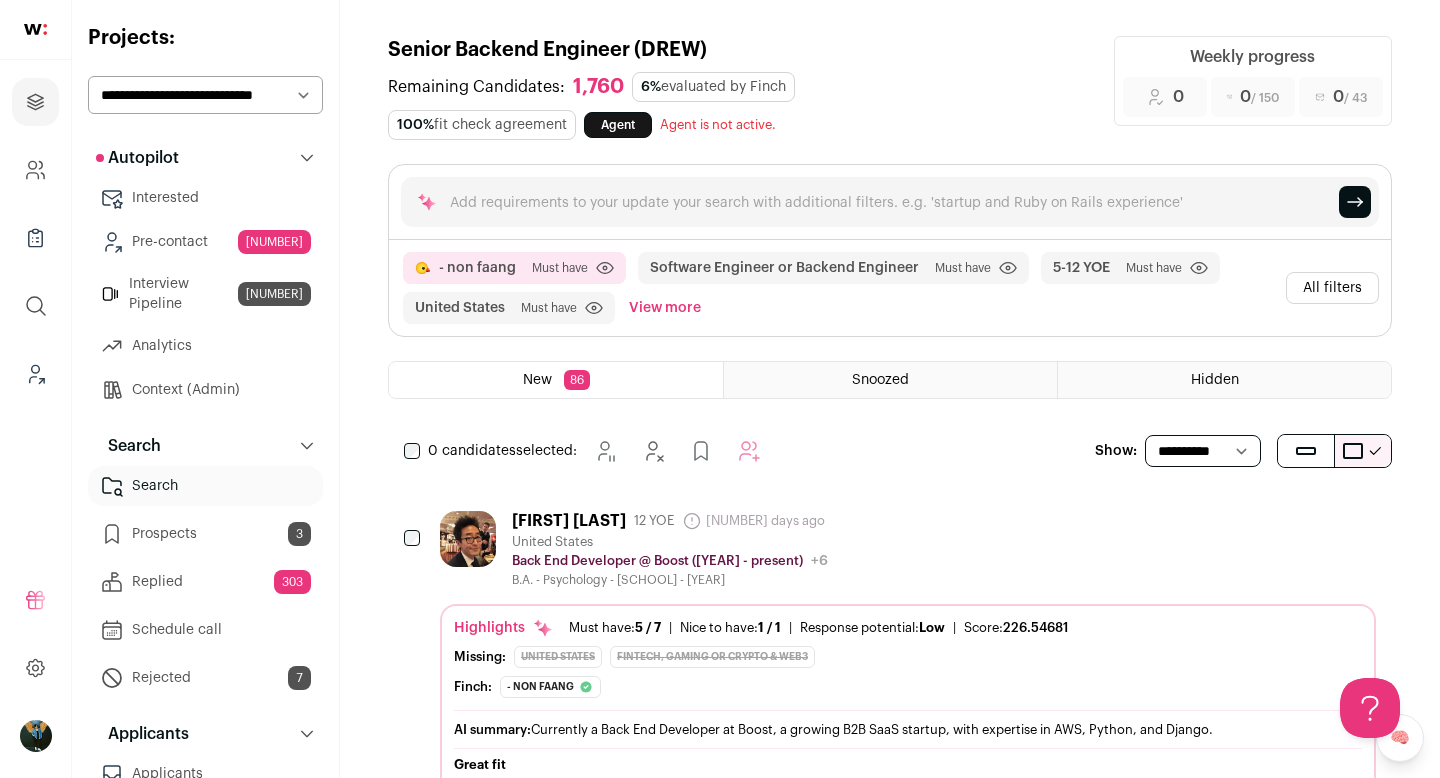 click on "0 candidates
selected:" at bounding box center (586, 451) 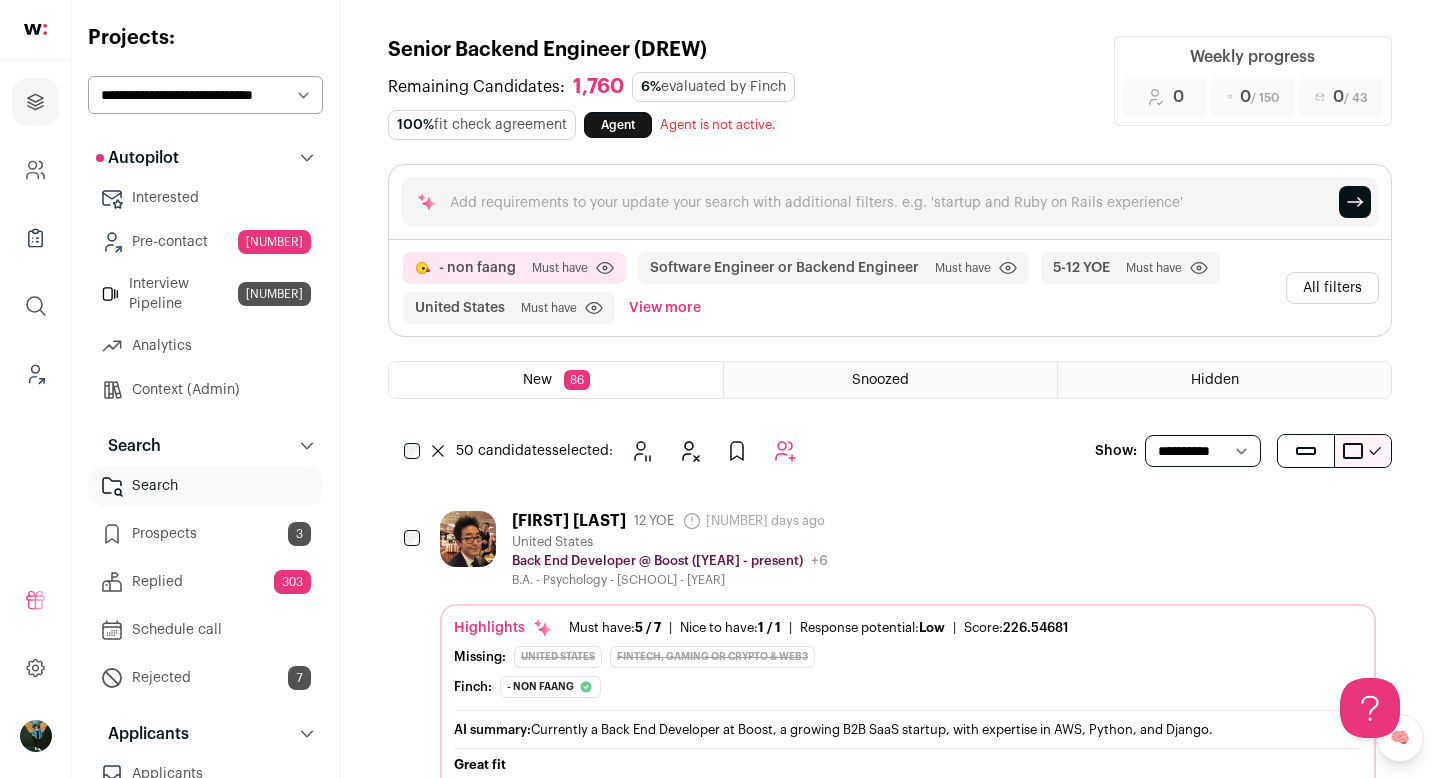 click at bounding box center [785, 451] 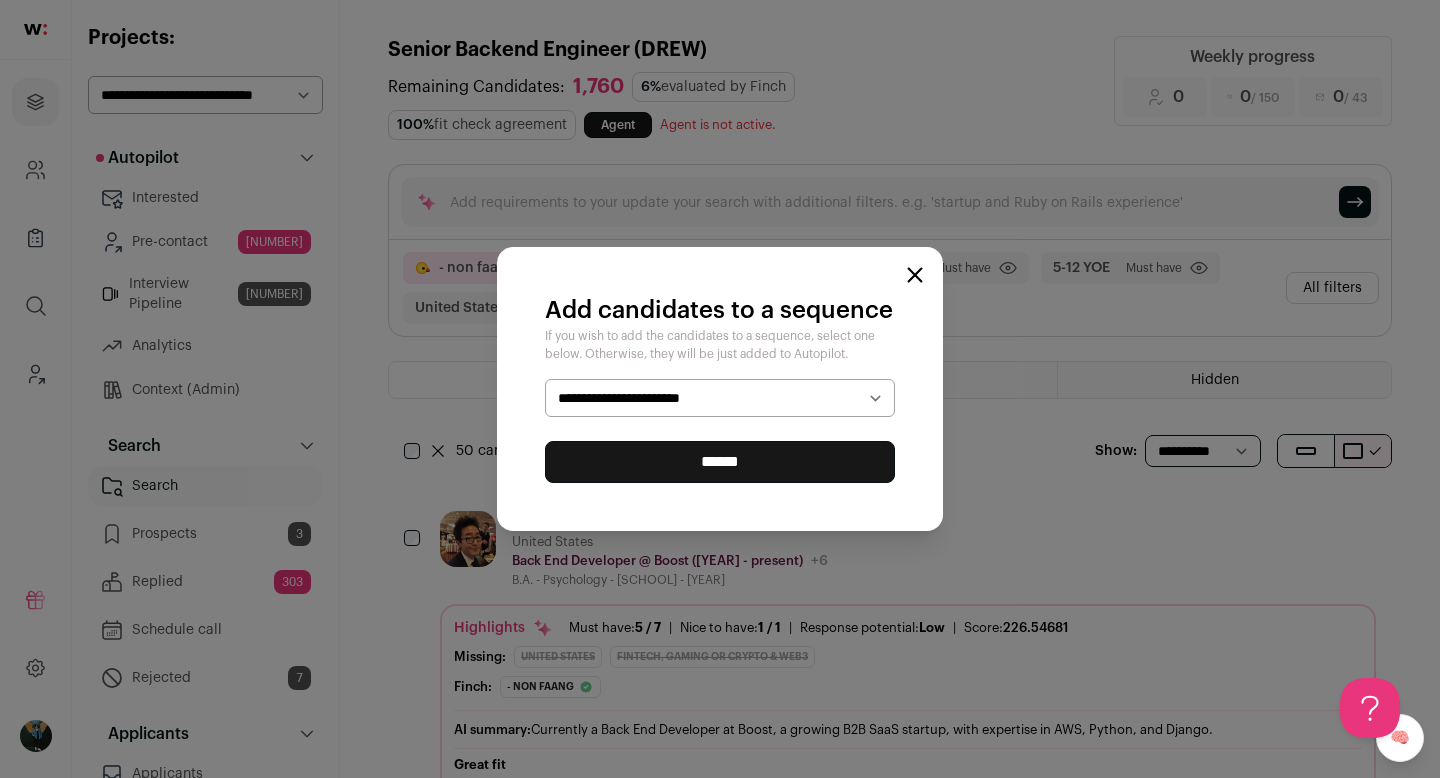 select on "*****" 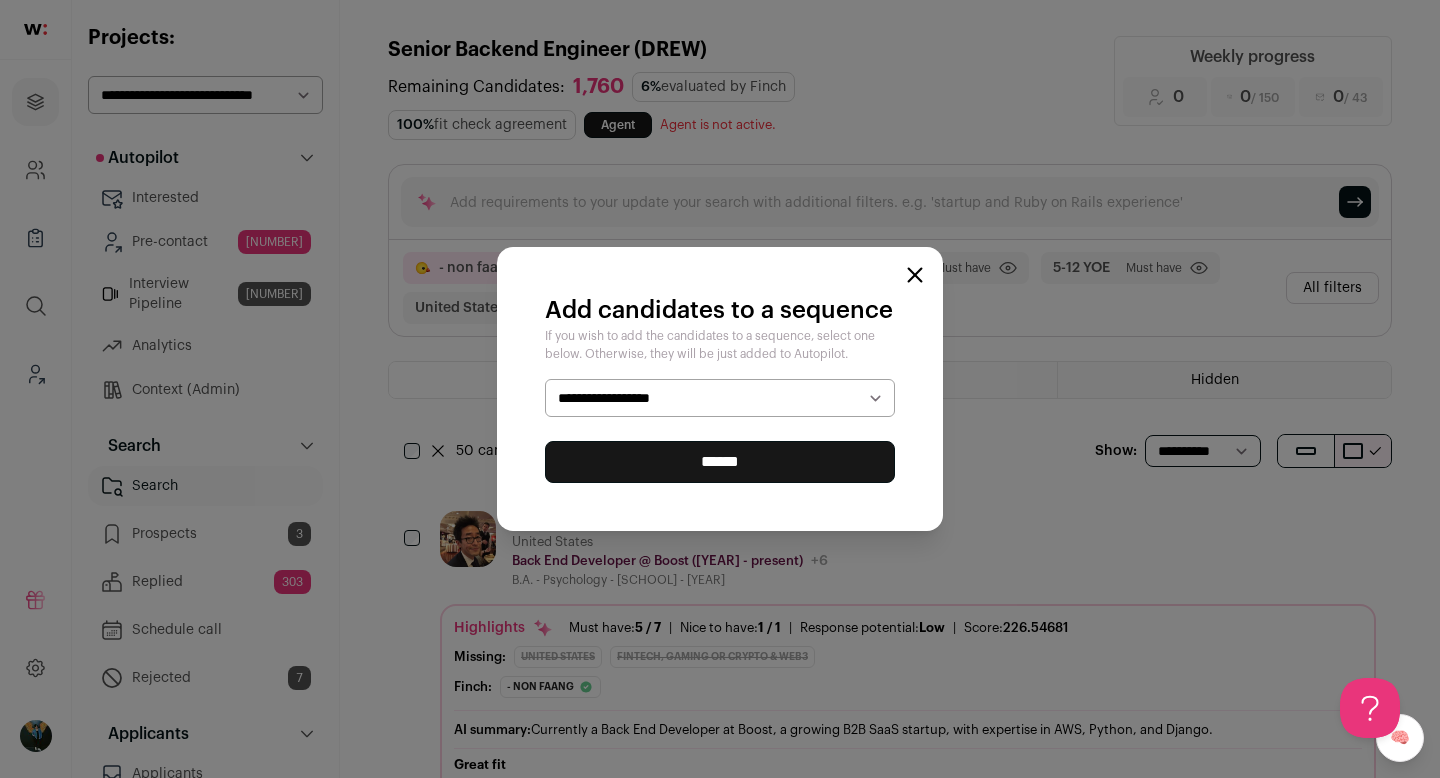 click on "******" at bounding box center (720, 462) 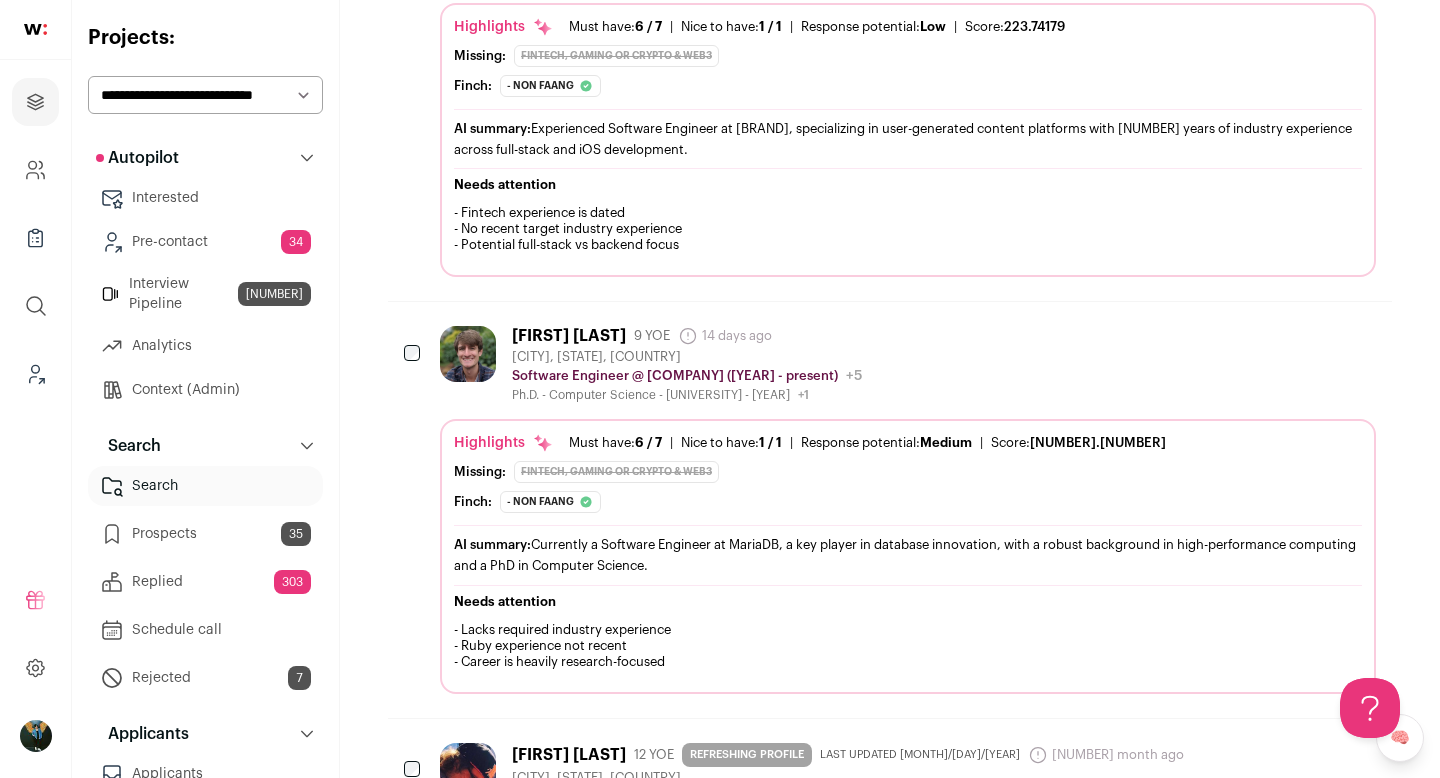scroll, scrollTop: 0, scrollLeft: 0, axis: both 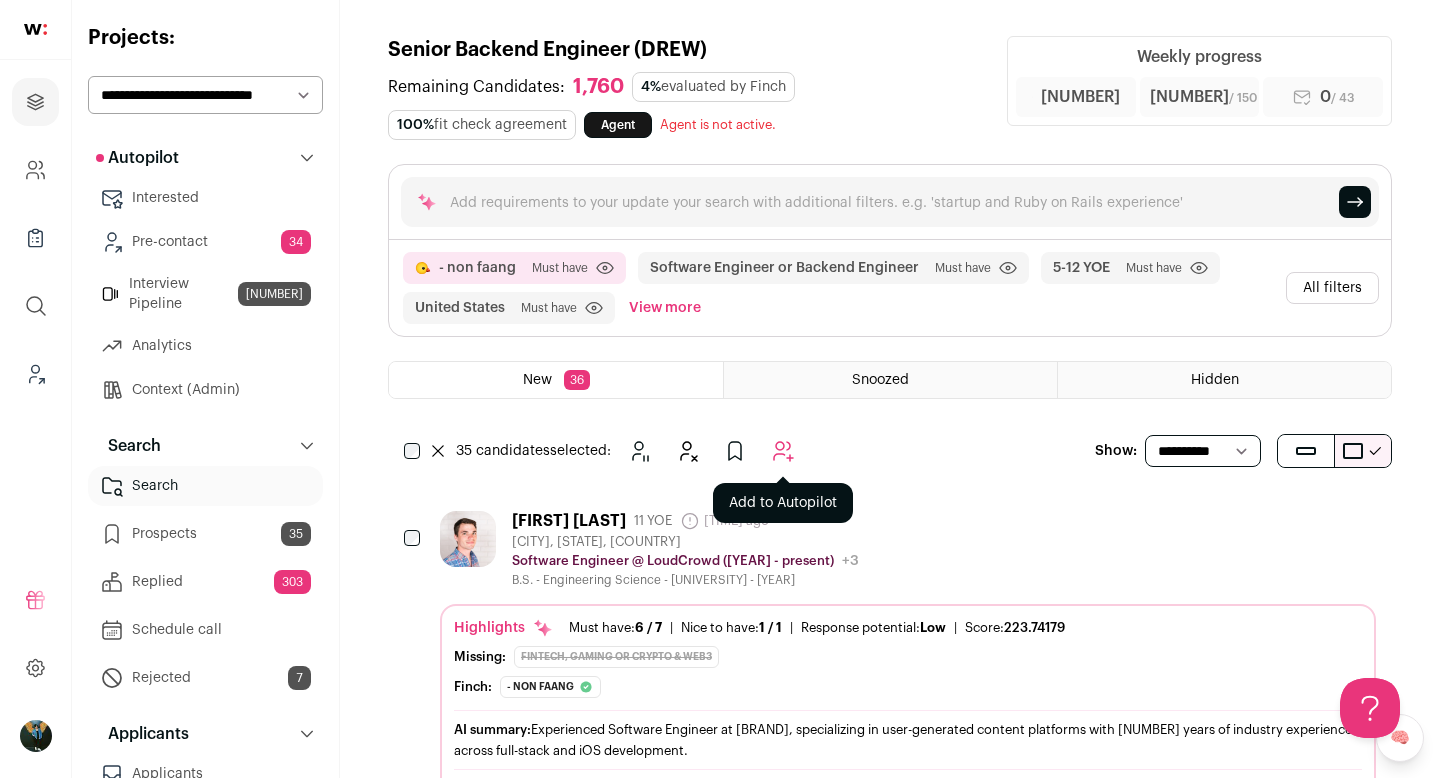 click at bounding box center [783, 451] 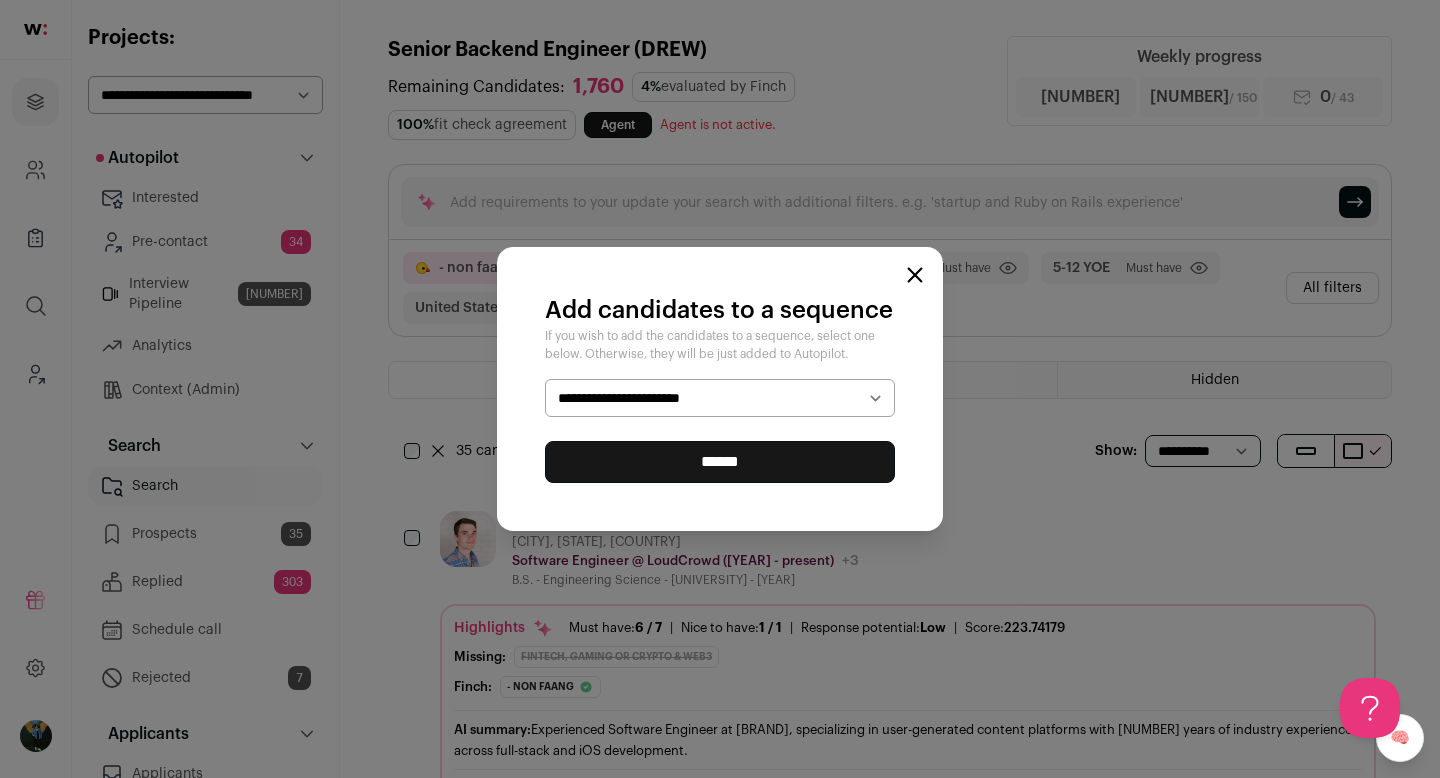select on "*****" 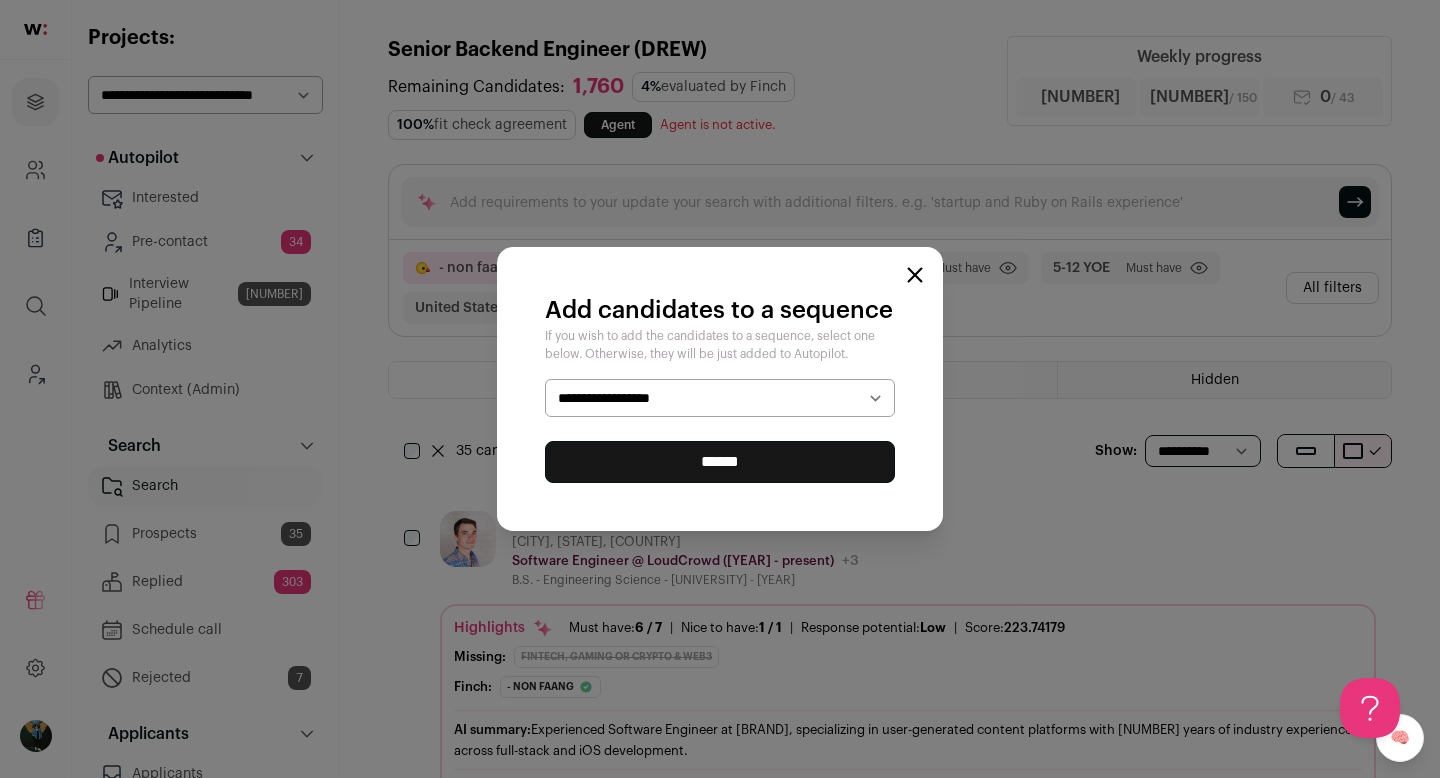 click on "******" at bounding box center [720, 462] 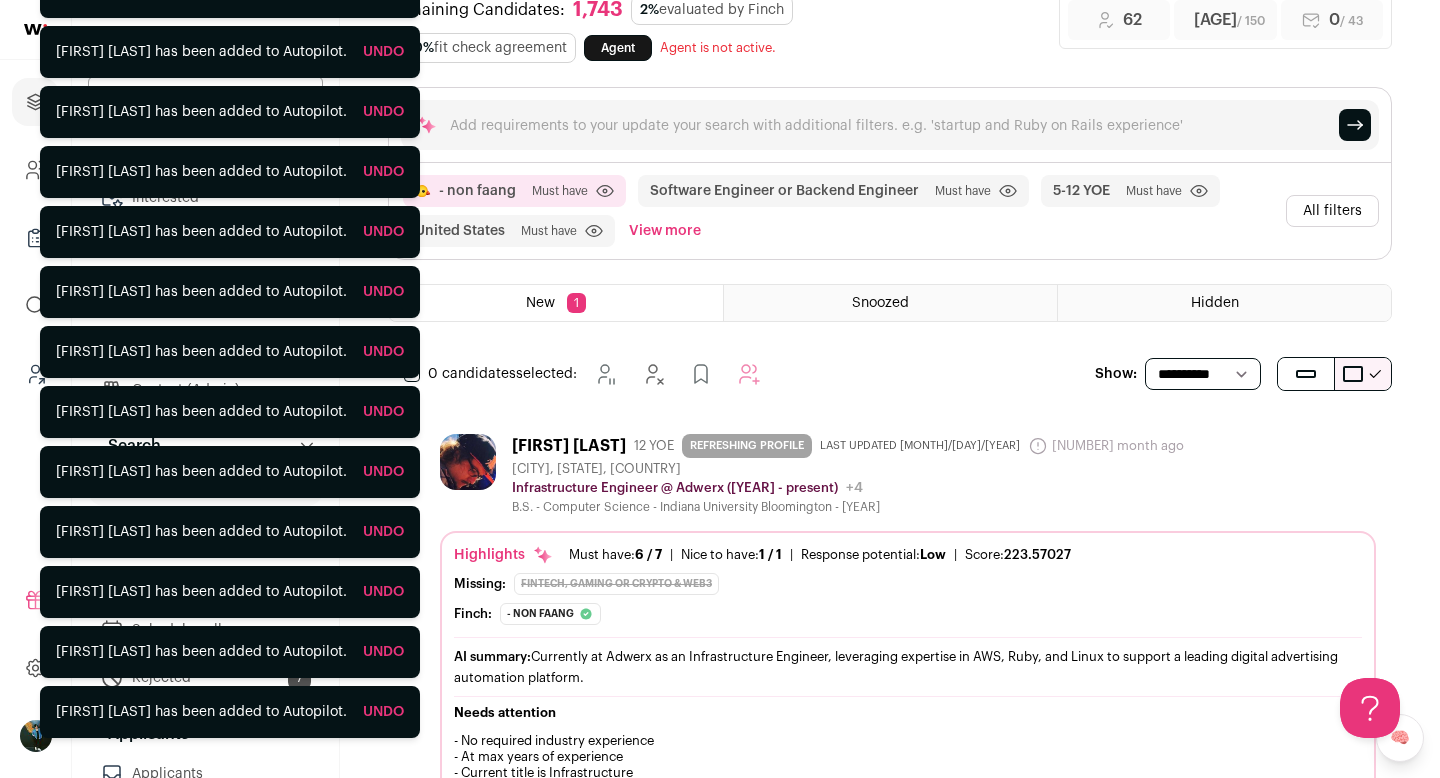 scroll, scrollTop: 0, scrollLeft: 0, axis: both 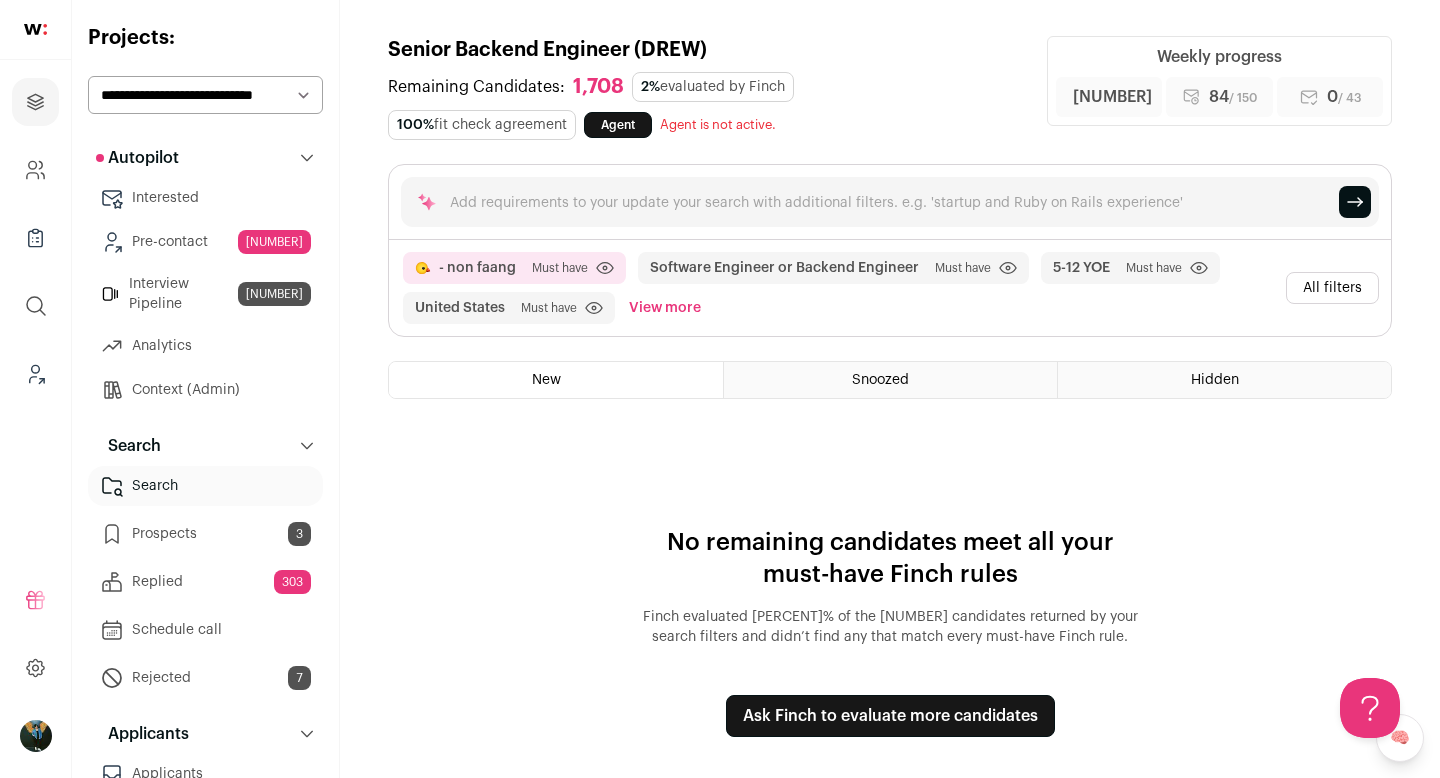 click on "All filters" at bounding box center (1332, 288) 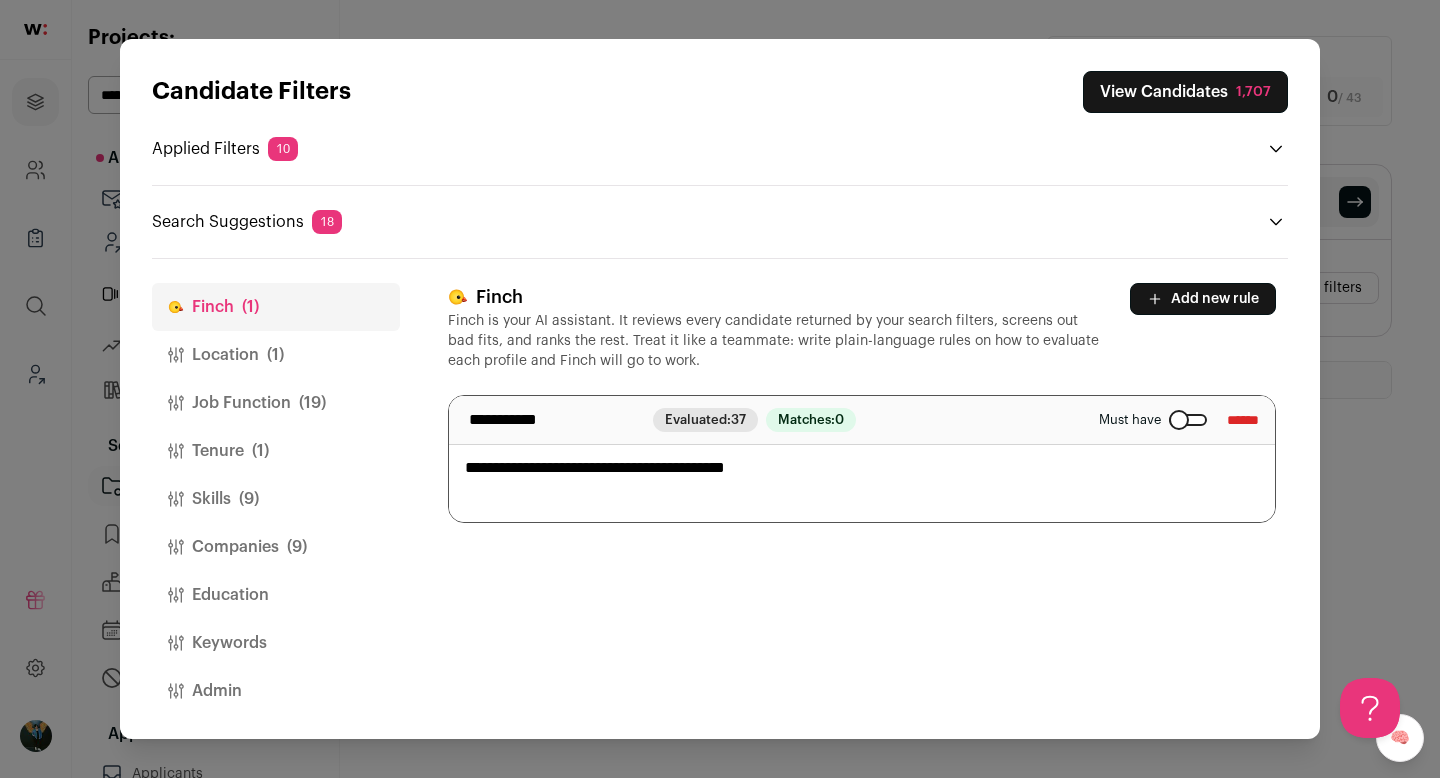 click on "Job Function
(19)" at bounding box center (276, 403) 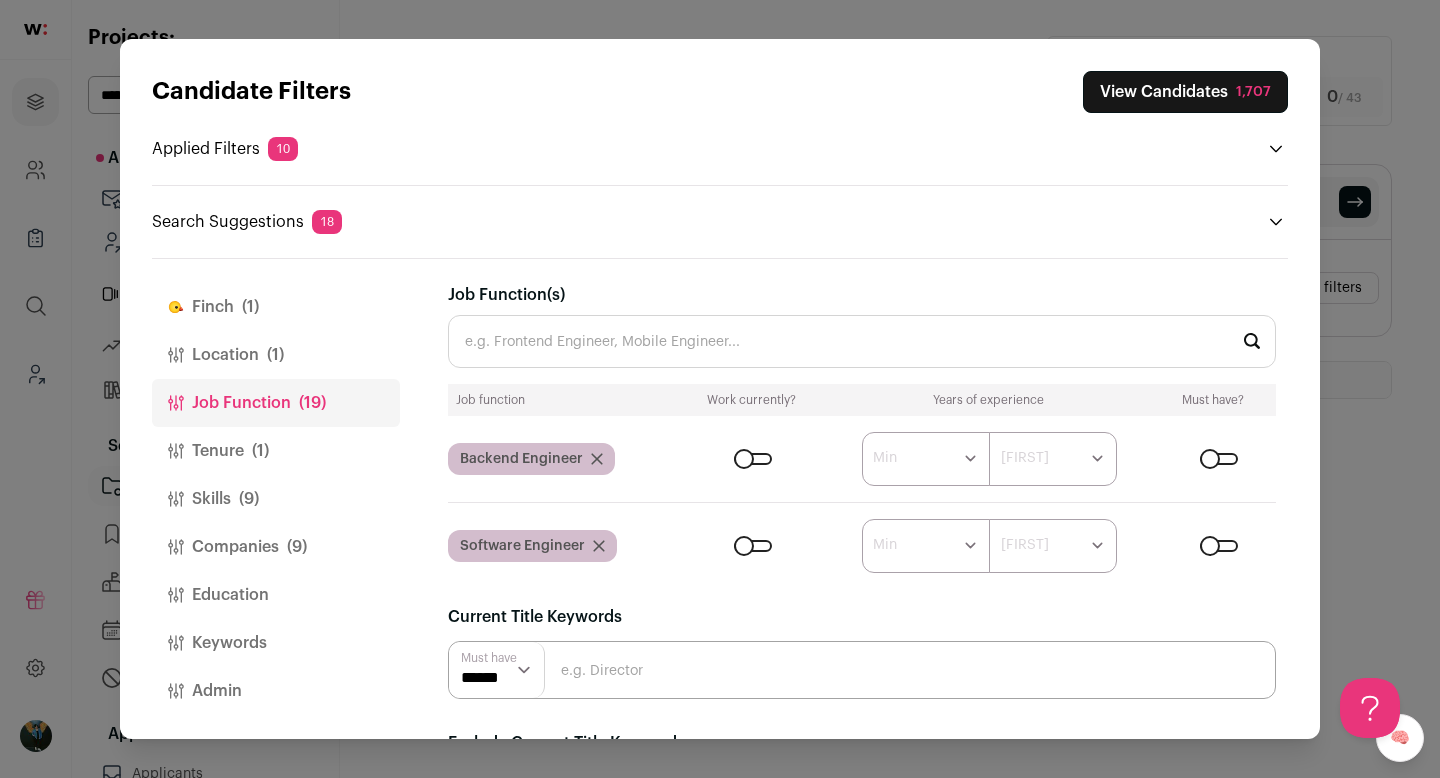 click on "Candidate Filters
View Candidates
[NUMBER]
Applied Filters
[NUMBER]
- non faang
Must have
Software Engineer or Backend Engineer
Must have
[COUNTRY]
Must have
[NUMBER]-[NUMBER] YOE
Must have
Any of: Ruby on Rails, Ruby
Must have
Nice to have" at bounding box center (720, 149) 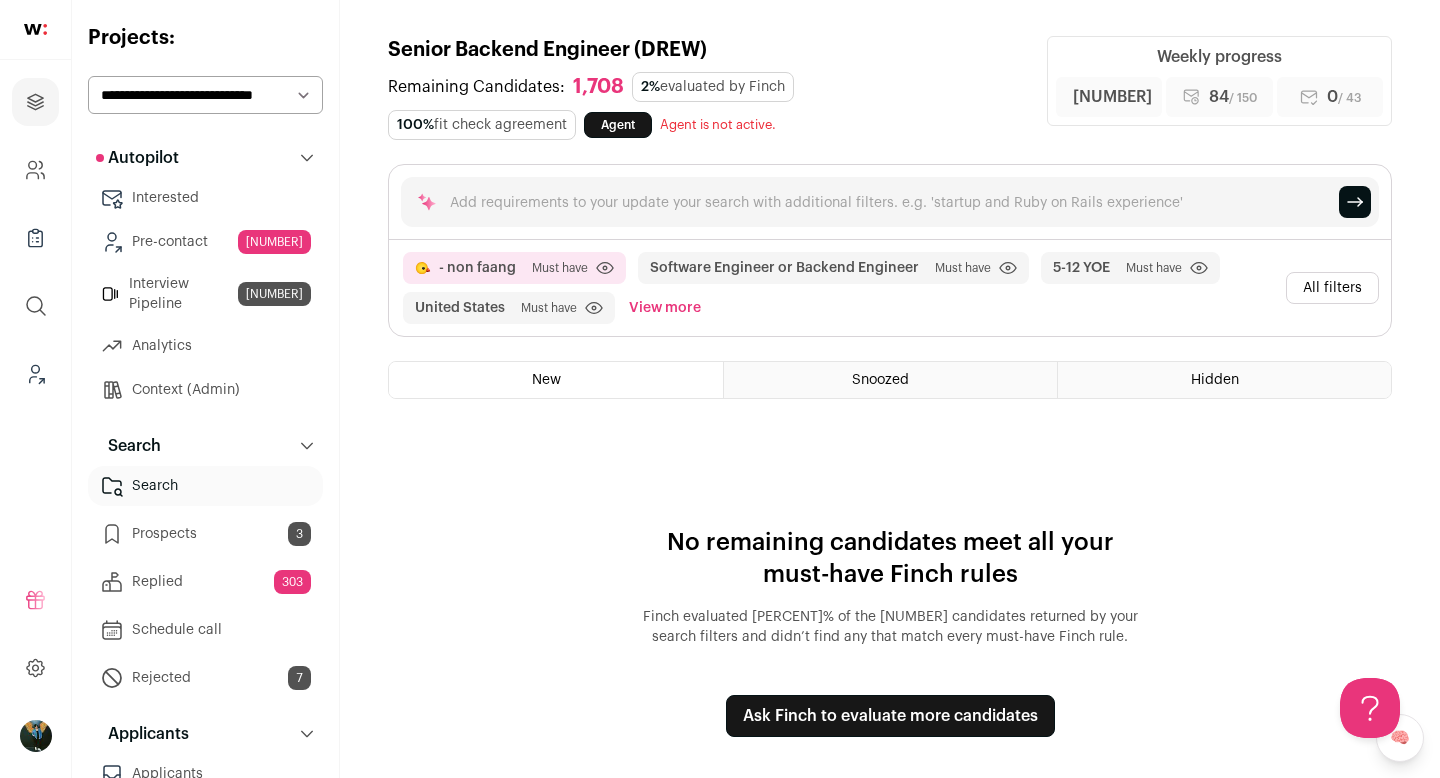 click on "**********" at bounding box center (205, 95) 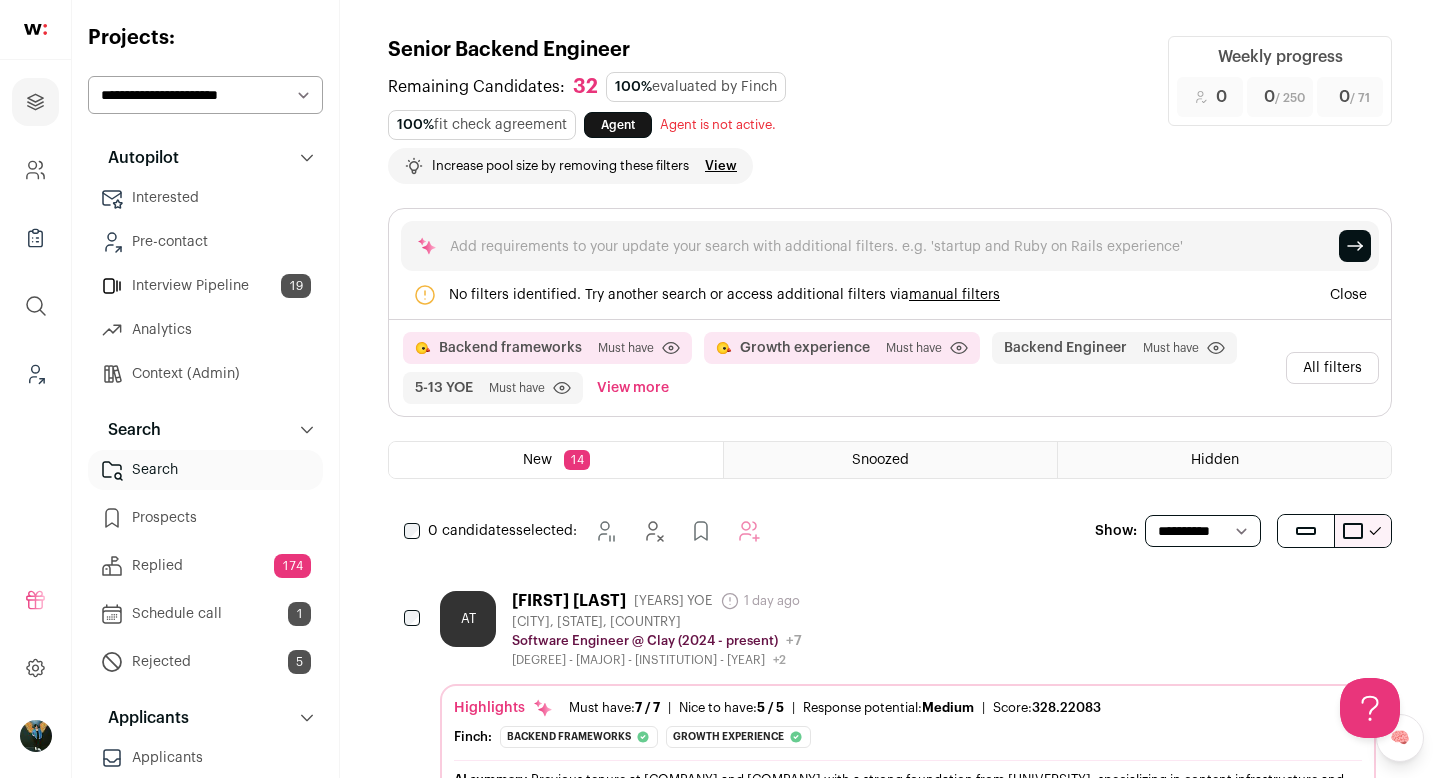 scroll, scrollTop: 0, scrollLeft: 0, axis: both 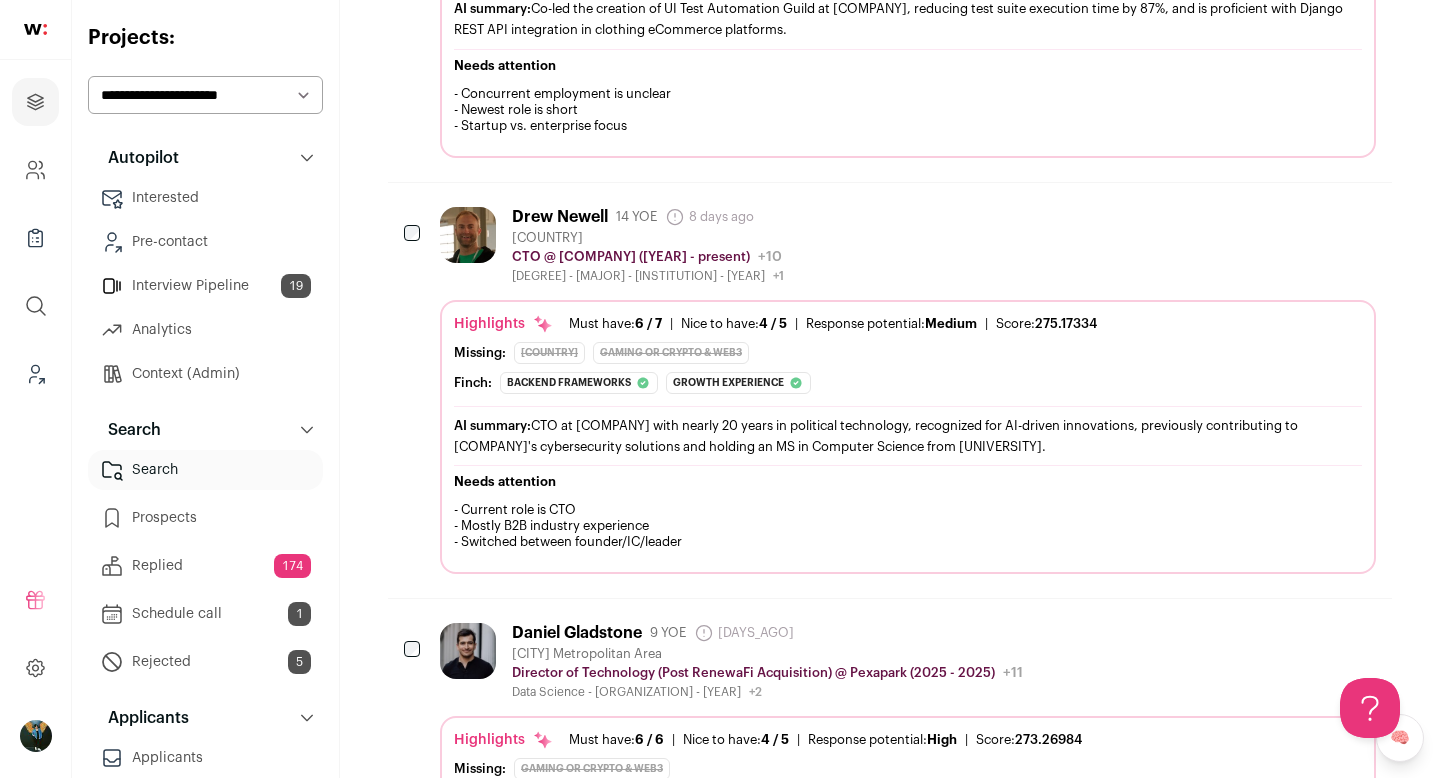 click at bounding box center [414, 235] 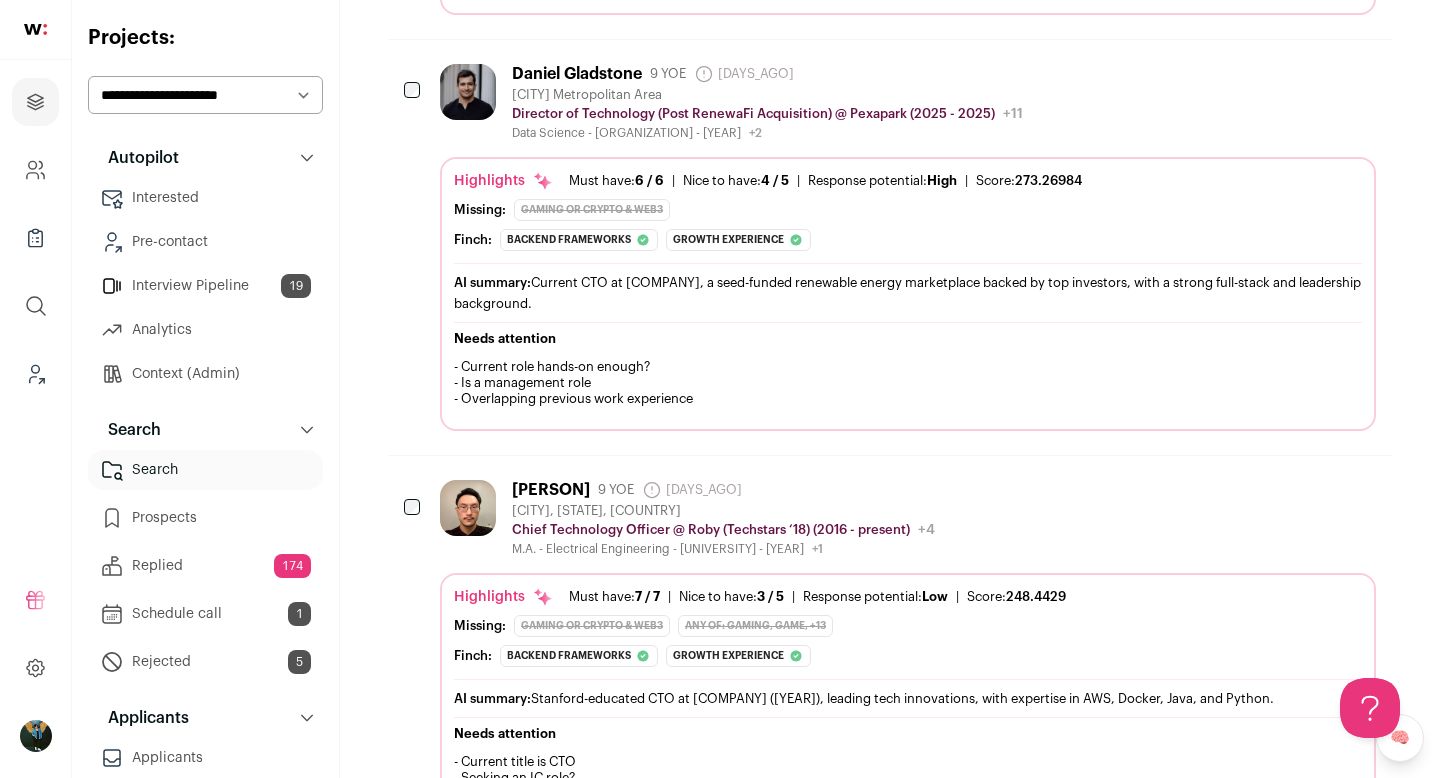 scroll, scrollTop: 1981, scrollLeft: 0, axis: vertical 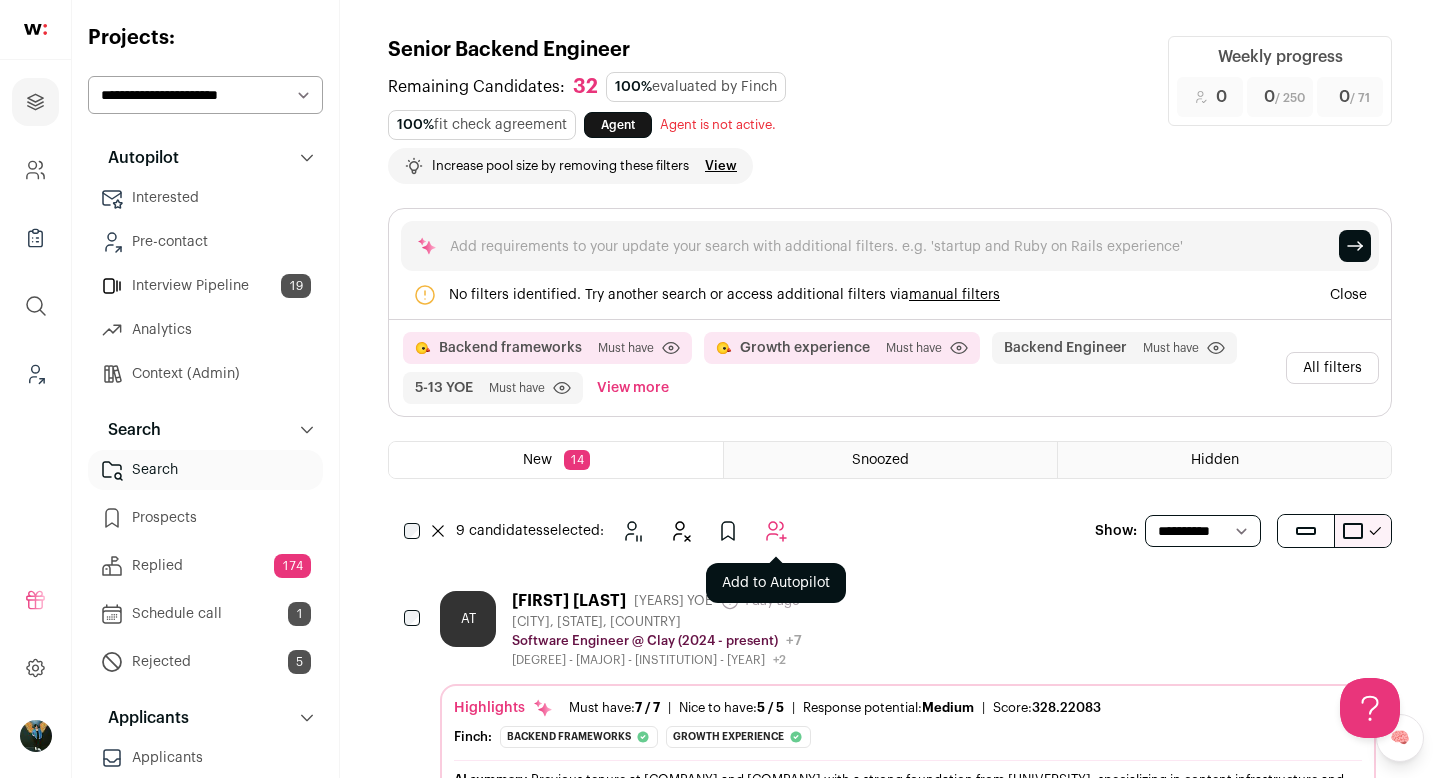 click at bounding box center [776, 531] 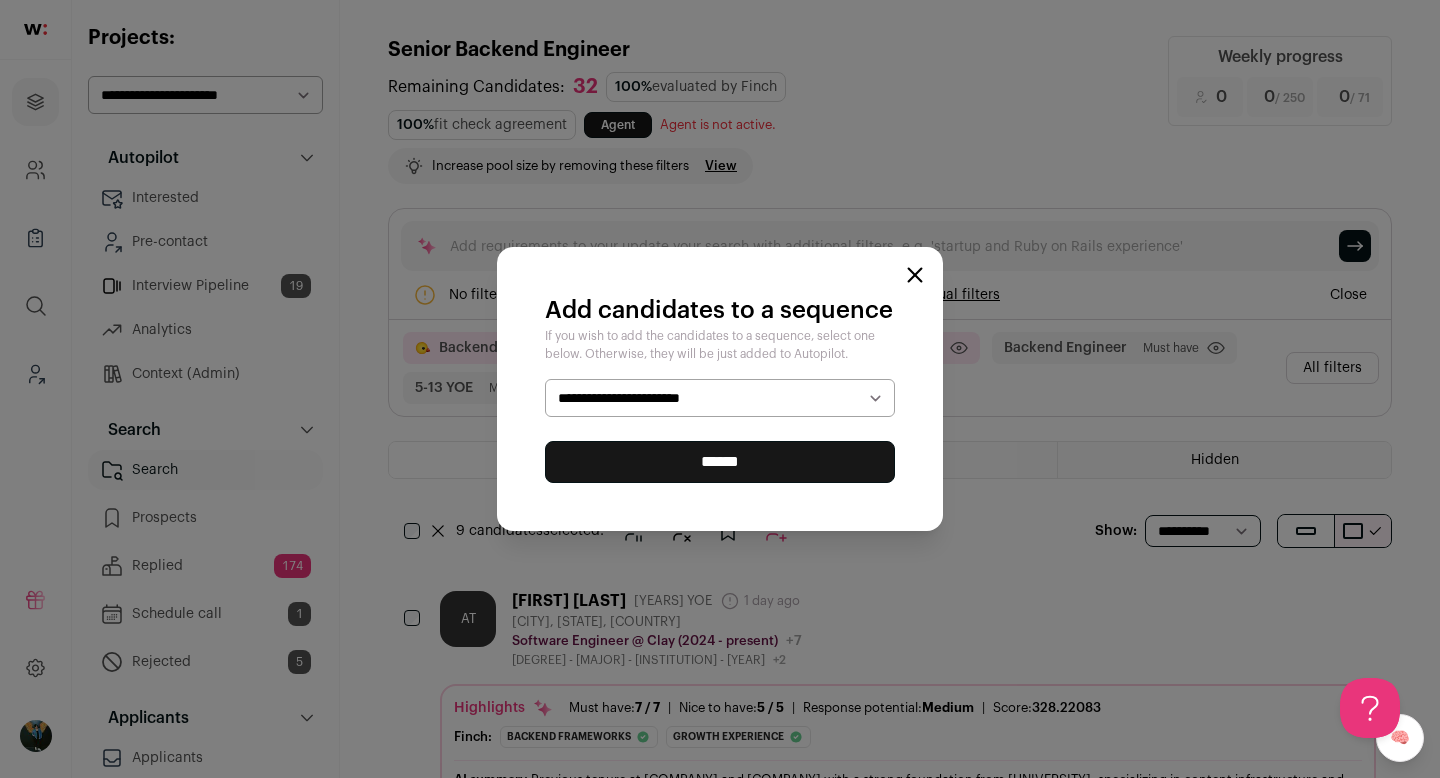 select on "*****" 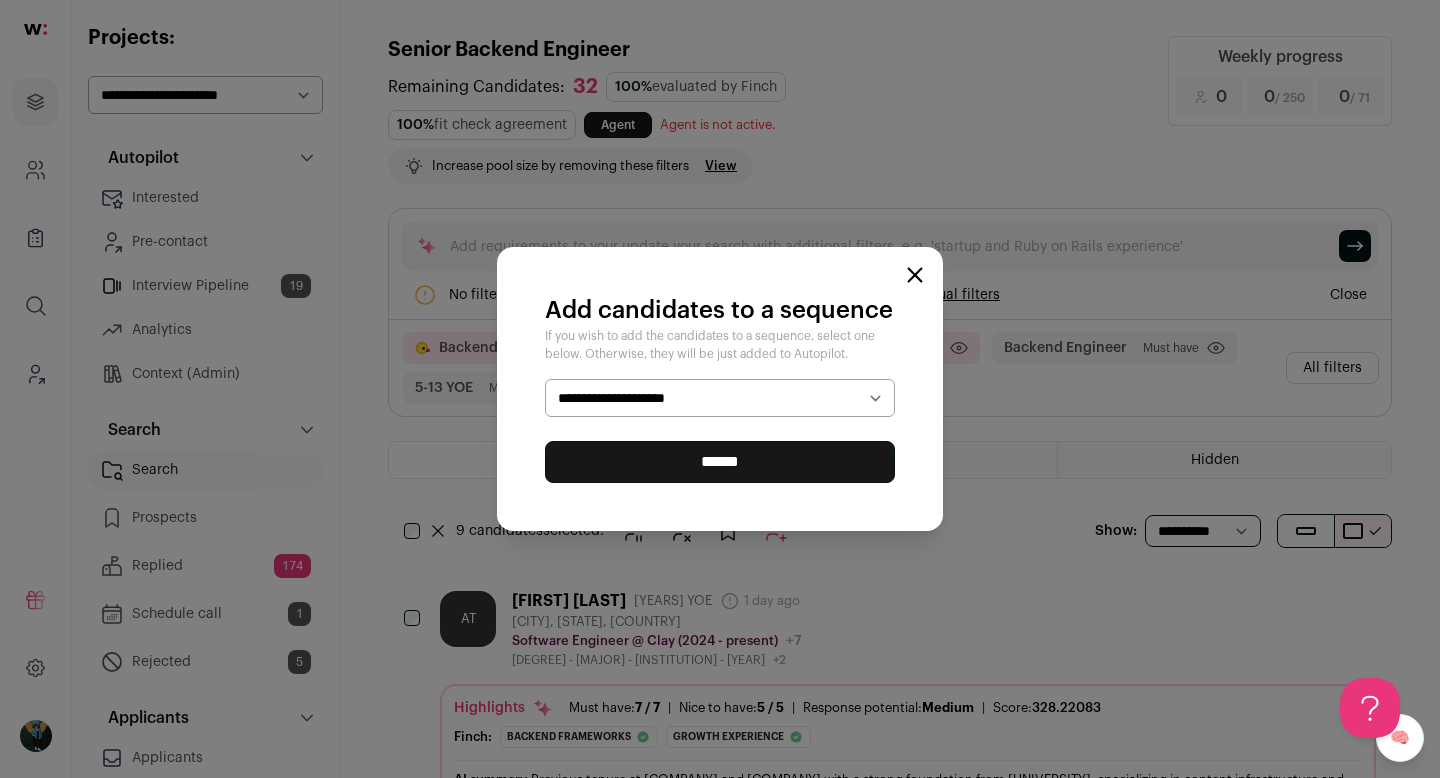 click on "******" at bounding box center [720, 462] 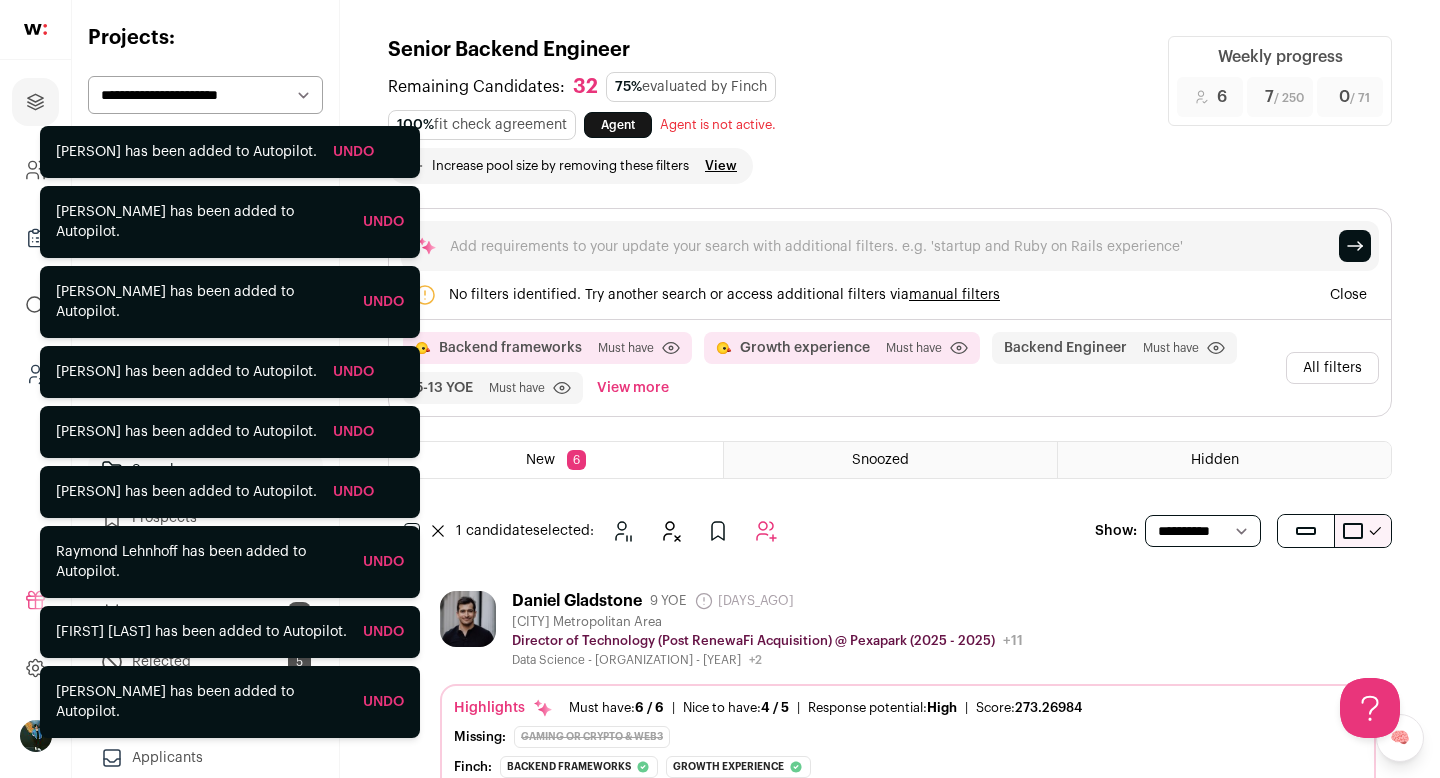 scroll, scrollTop: 0, scrollLeft: 0, axis: both 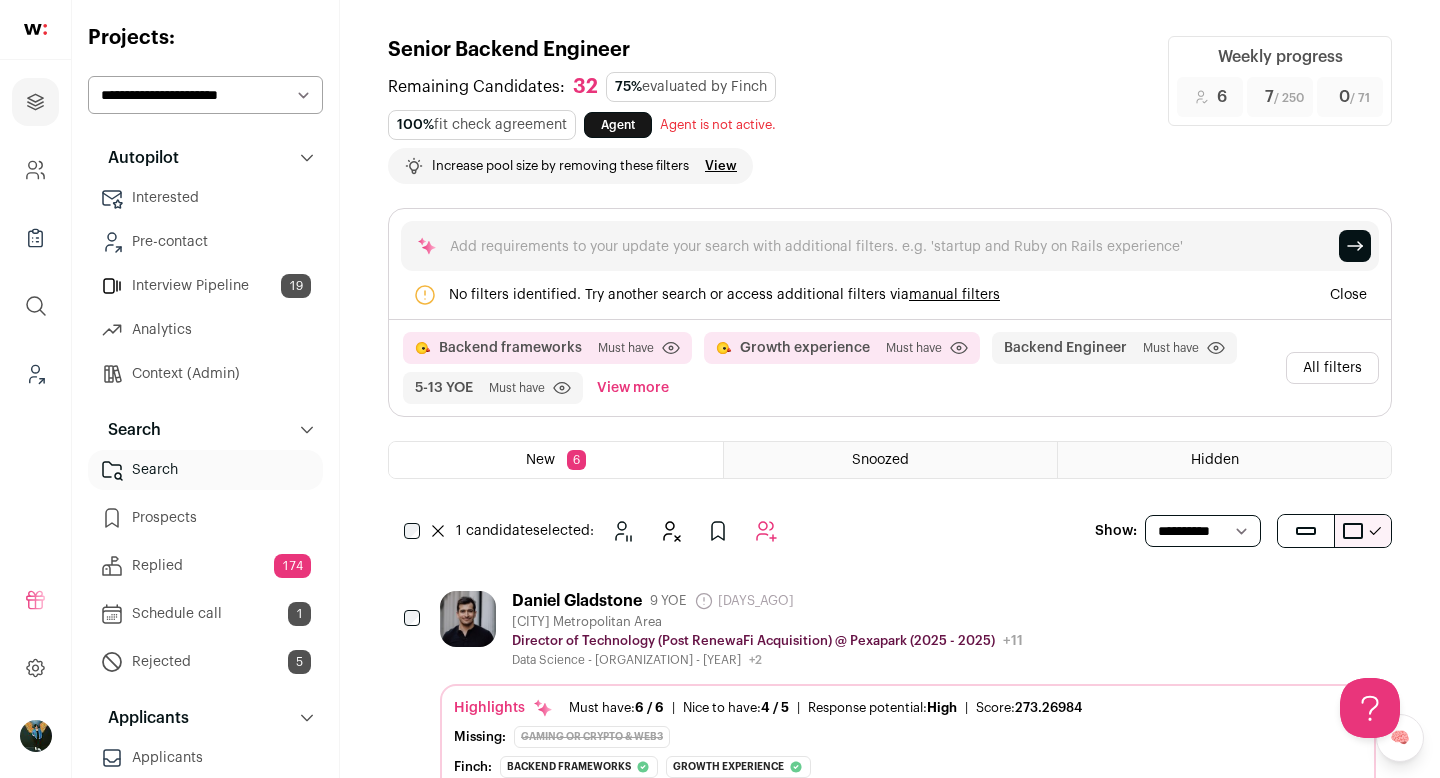 click at bounding box center (1251, 600) 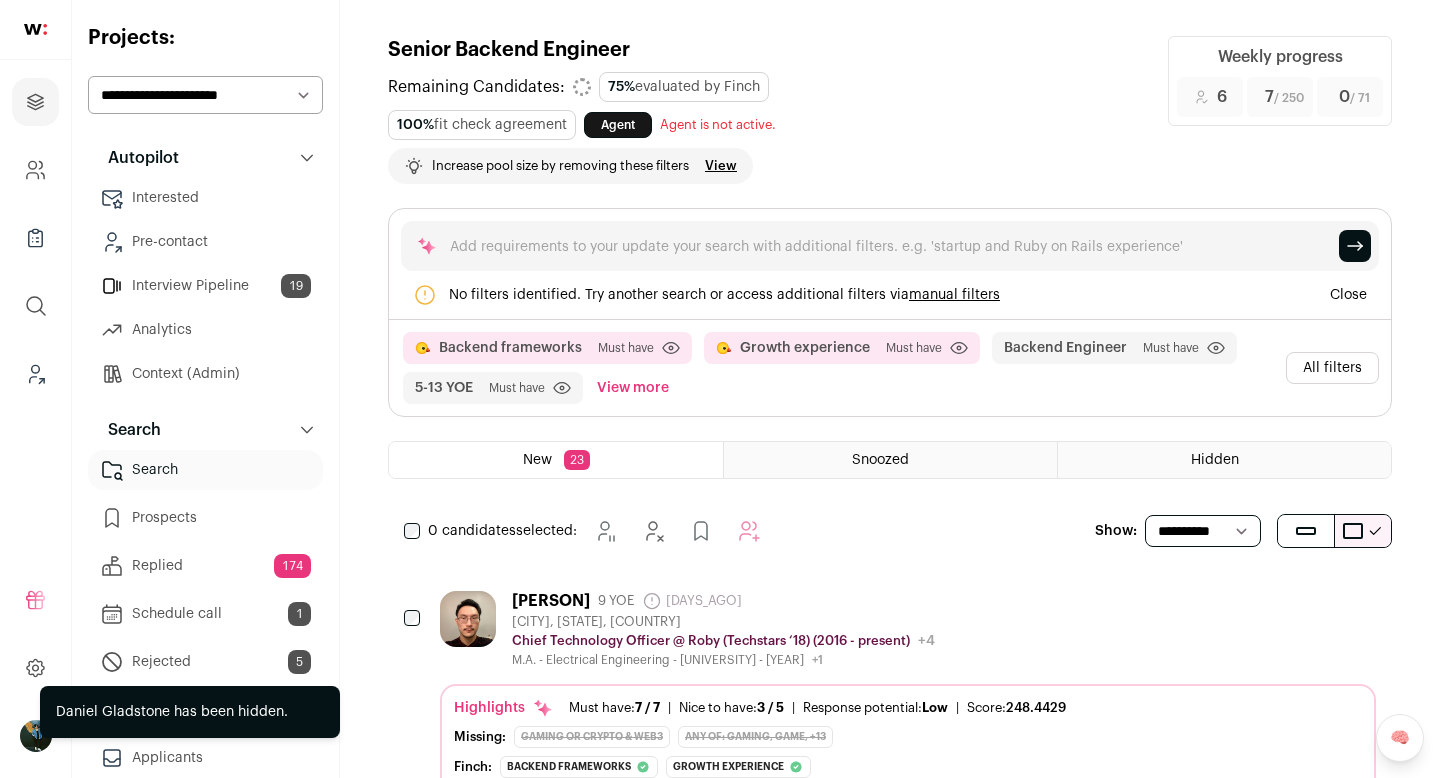 click at bounding box center (1251, 600) 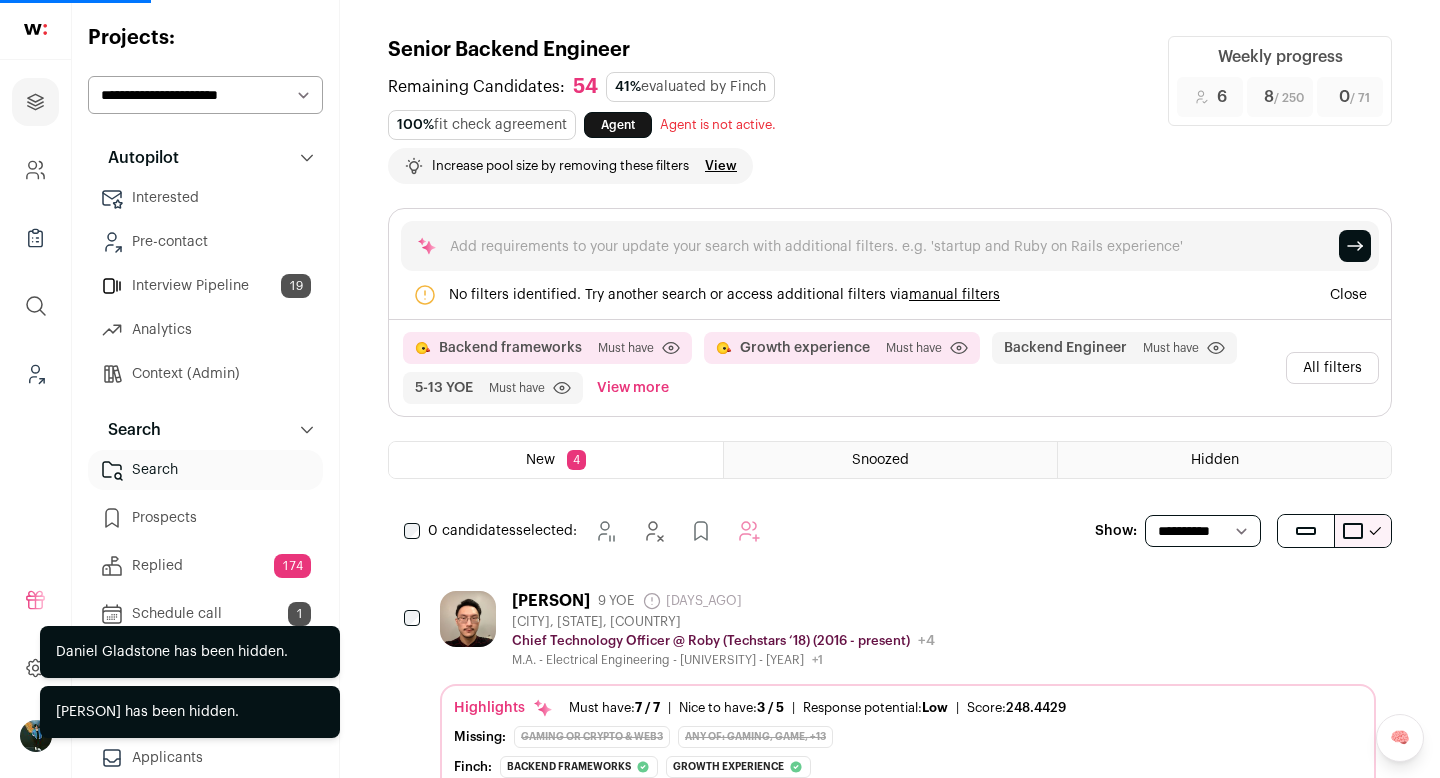 click at bounding box center (1251, 600) 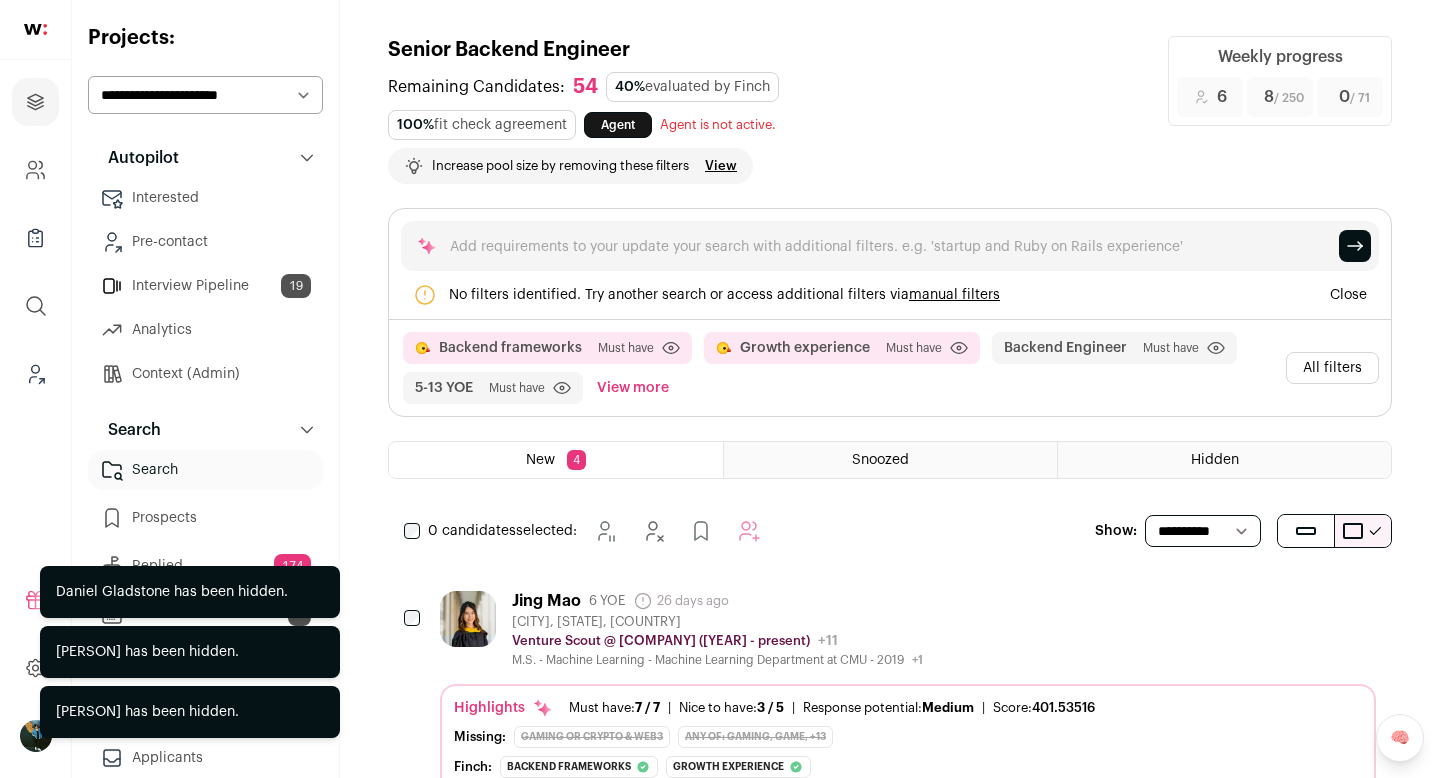 click at bounding box center [1251, 600] 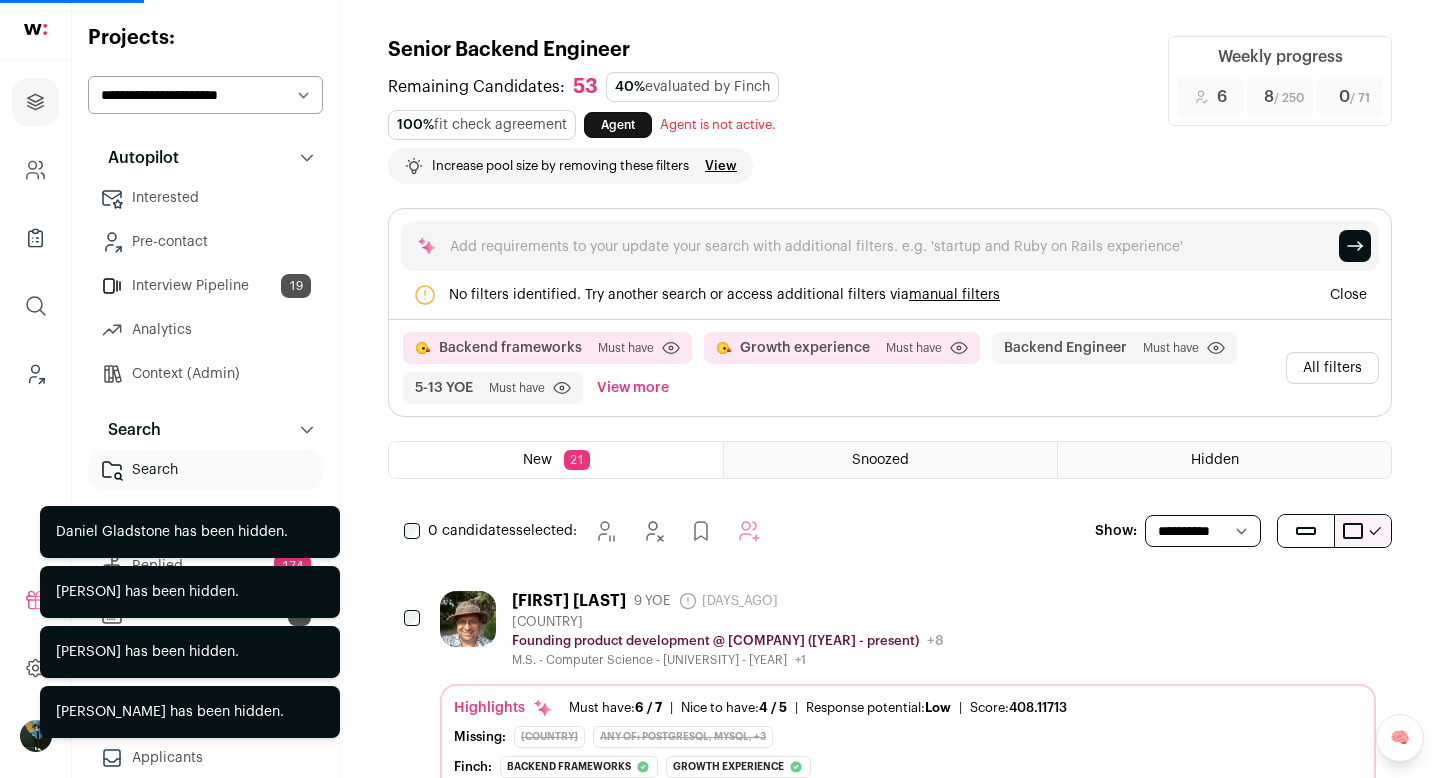 click at bounding box center (1251, 600) 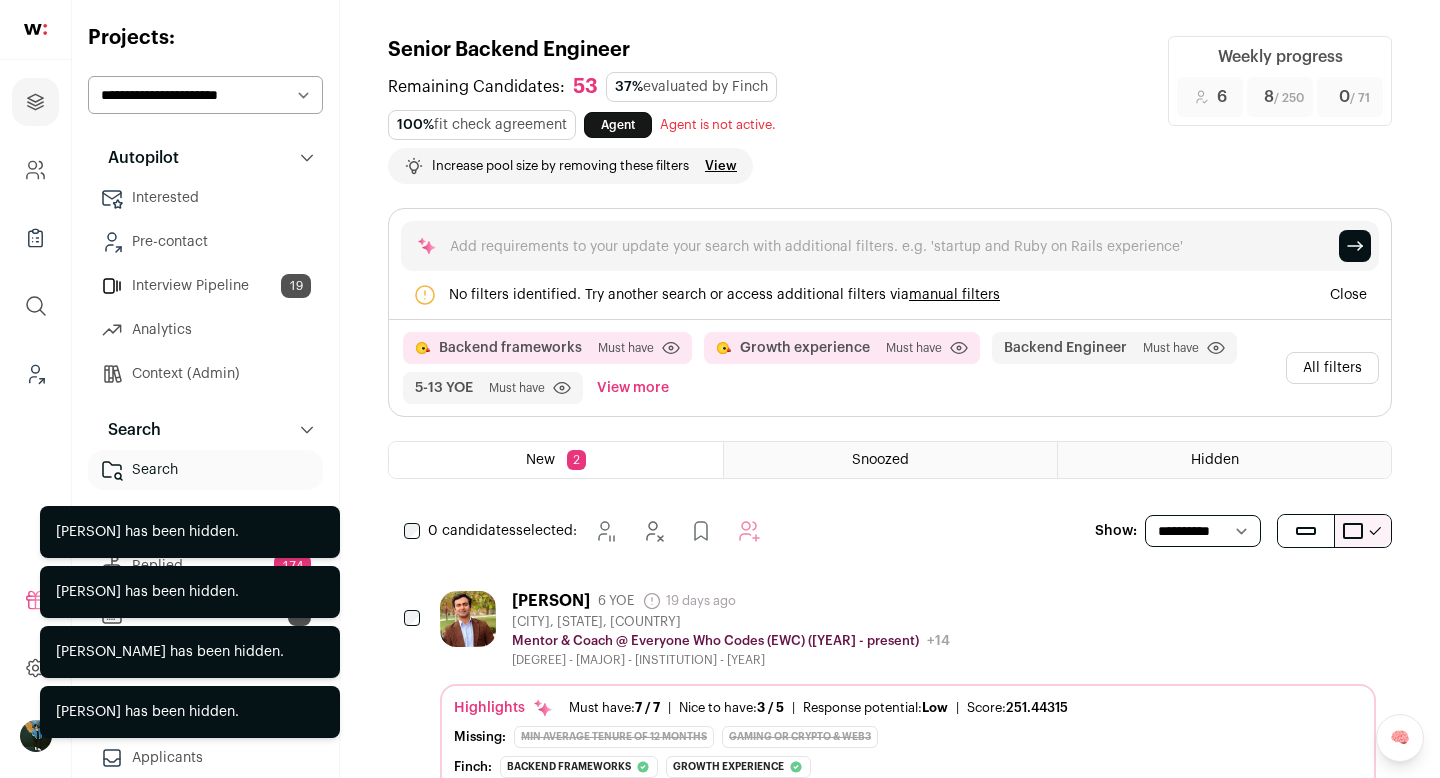 click at bounding box center (1251, 600) 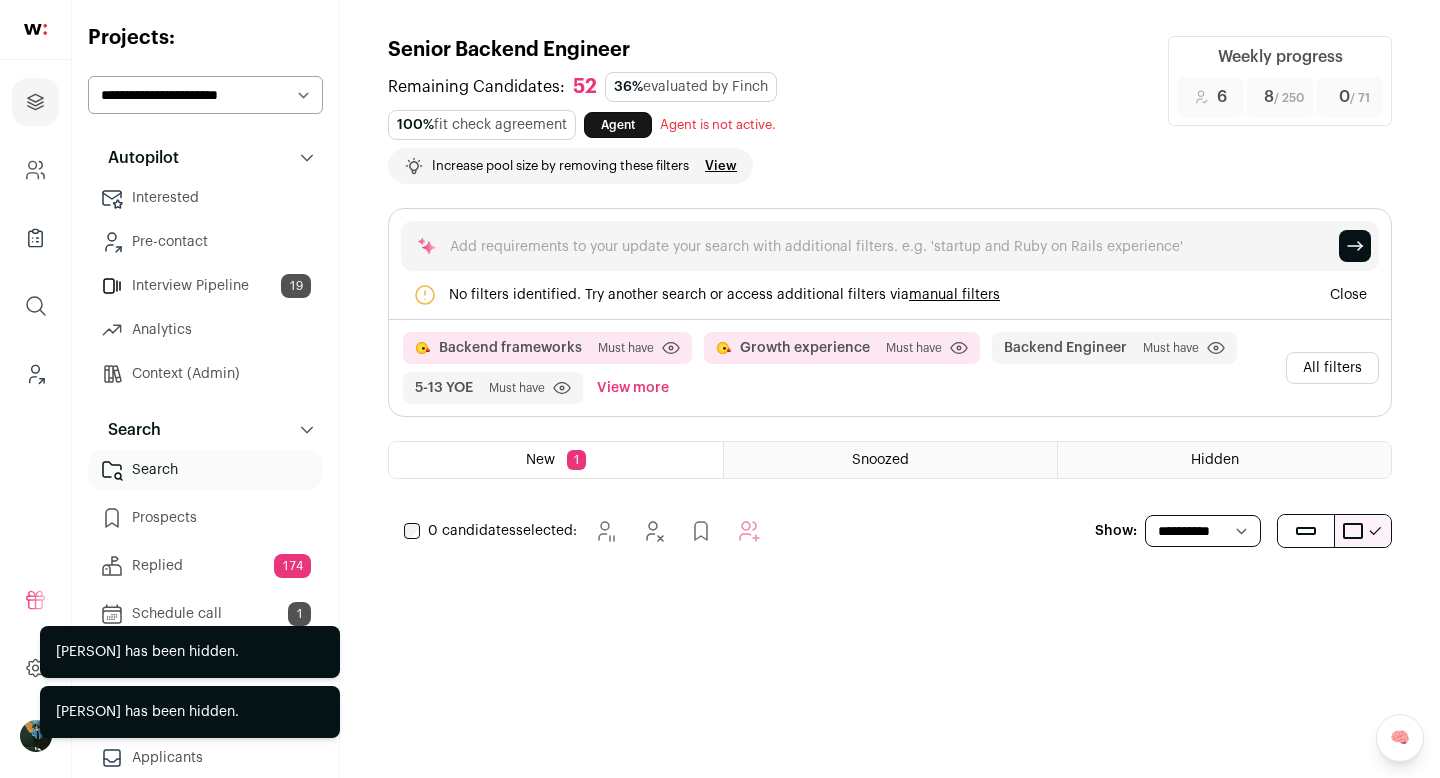 click on "**********" at bounding box center (205, 95) 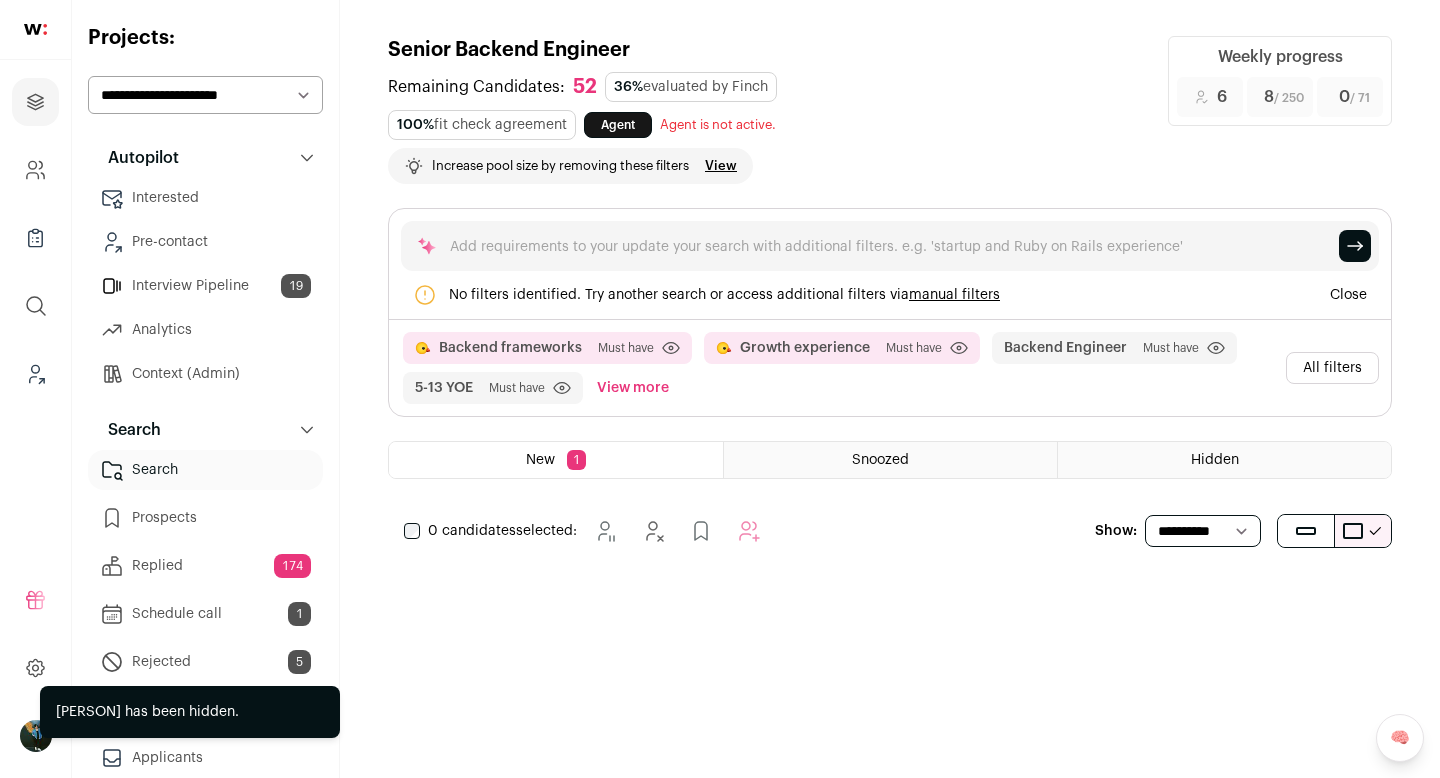 select on "*****" 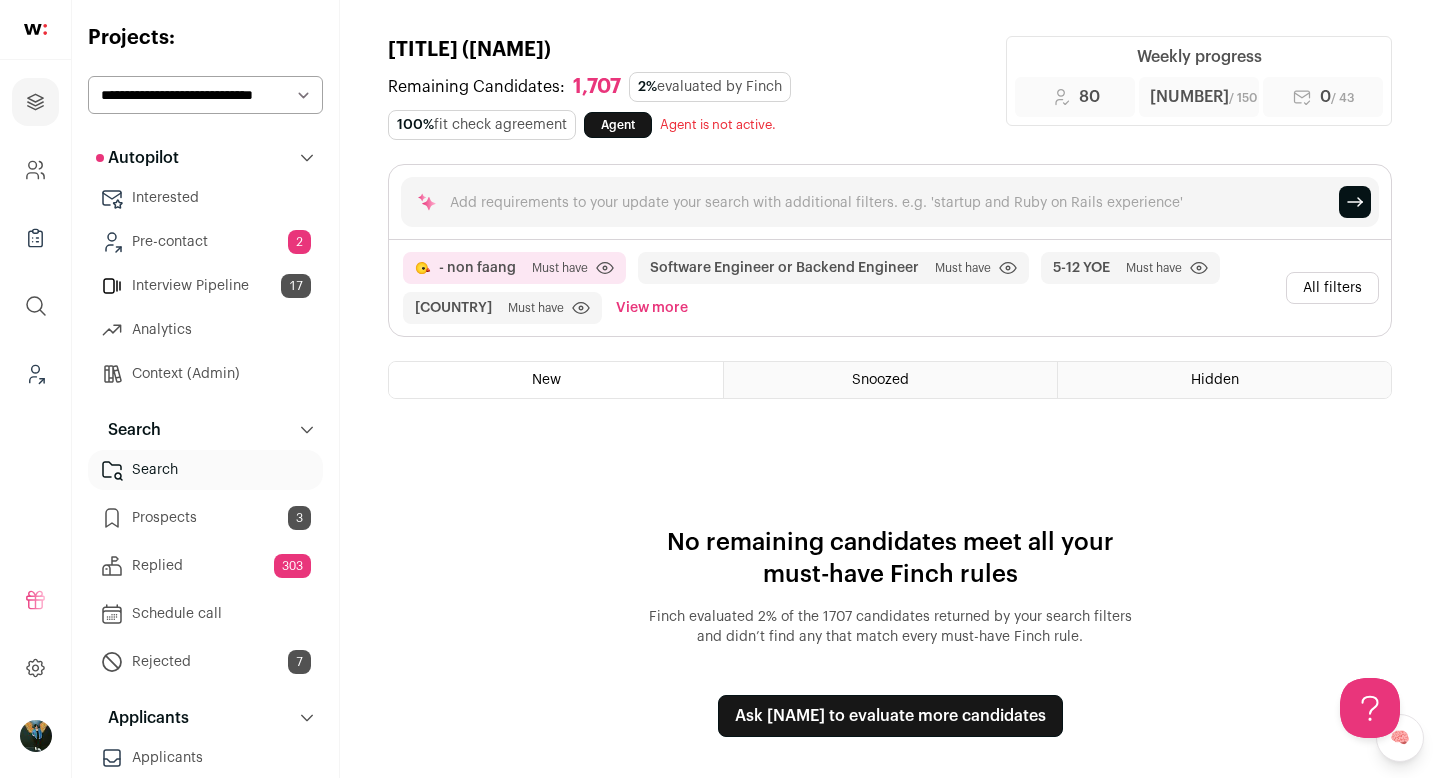 scroll, scrollTop: 0, scrollLeft: 0, axis: both 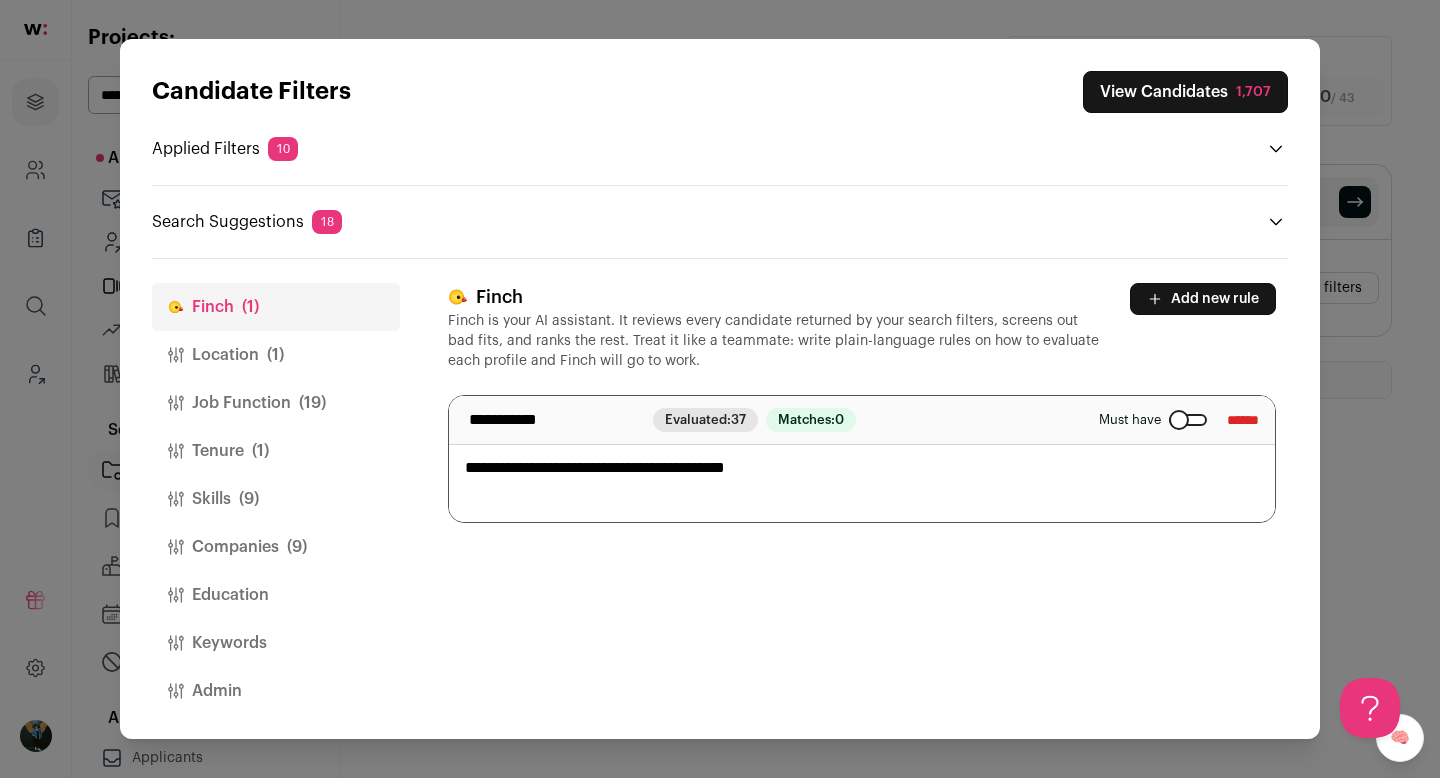 click on "Finch is your AI assistant. It reviews every candidate returned by your search filters, screens out bad fits, and ranks the rest. Treat it like a teammate: write plain-language rules on how to evaluate each profile and Finch will go to work." at bounding box center [777, 341] 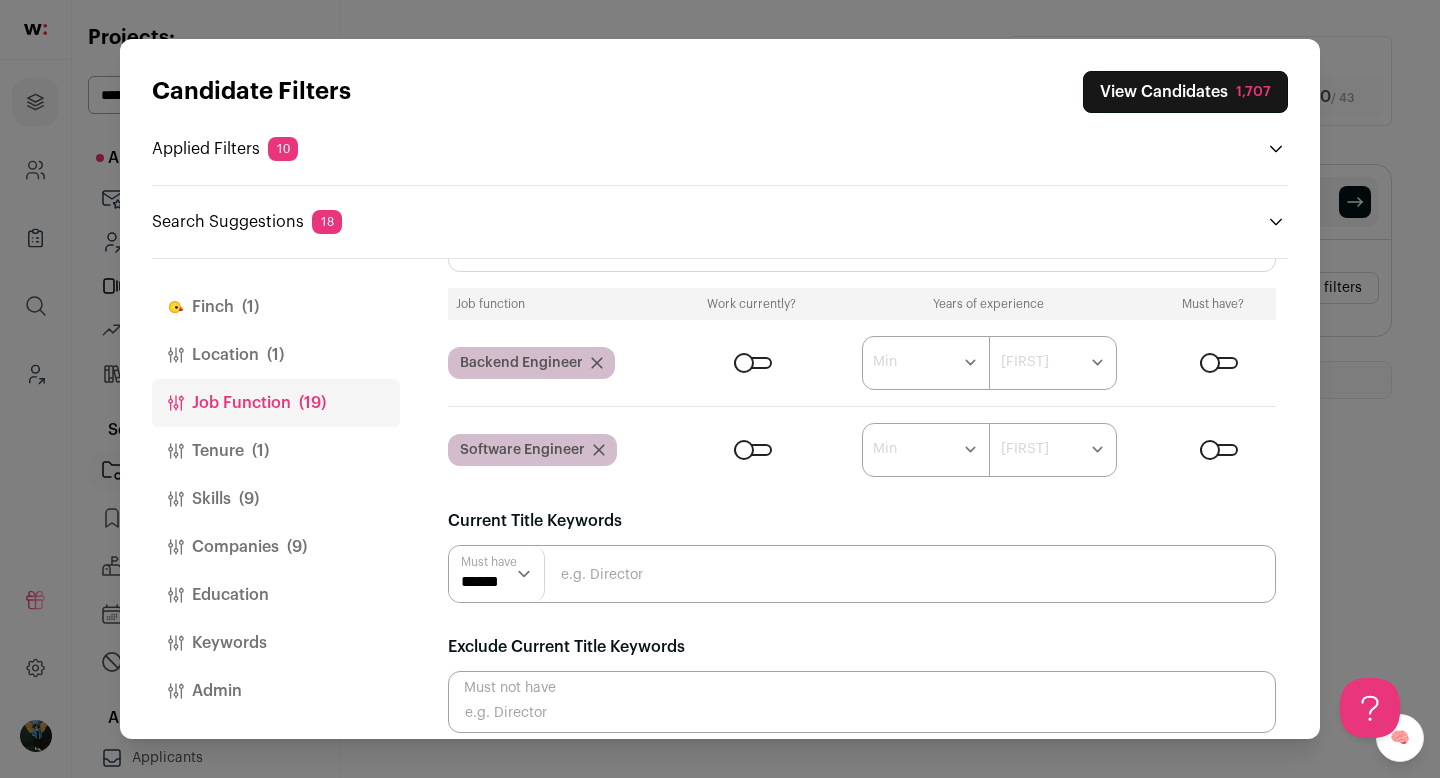 scroll, scrollTop: 242, scrollLeft: 0, axis: vertical 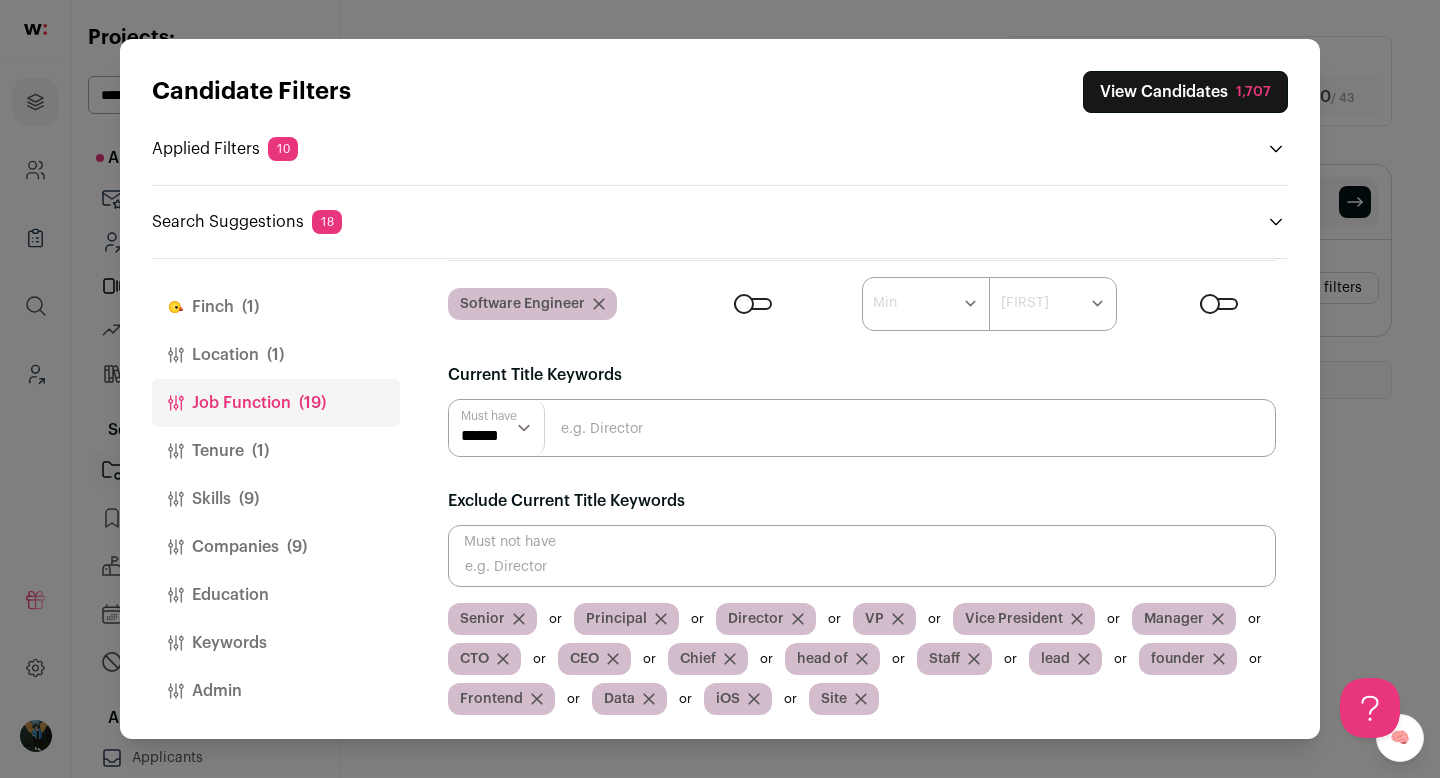 click at bounding box center [1276, 222] 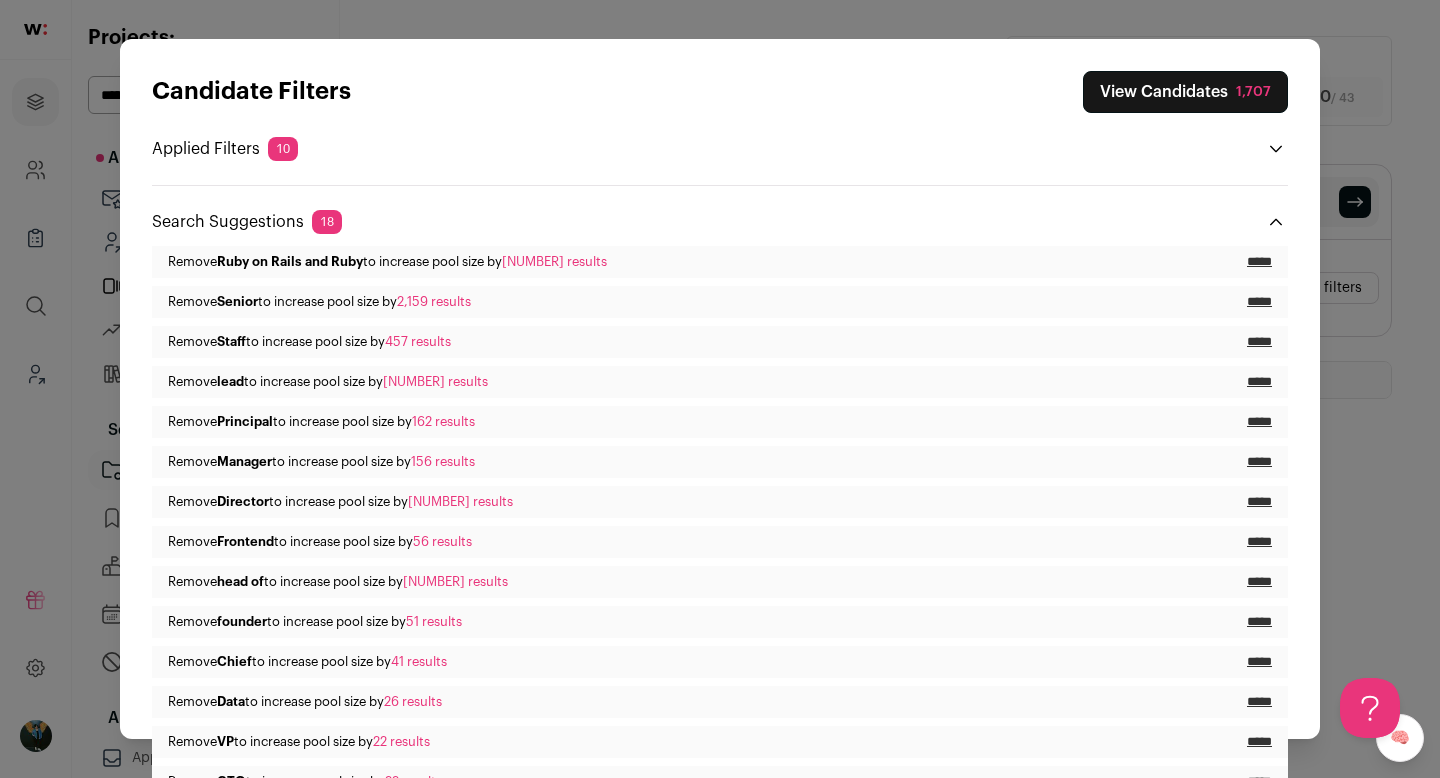 click on "View Candidates
1,707" at bounding box center (1185, 92) 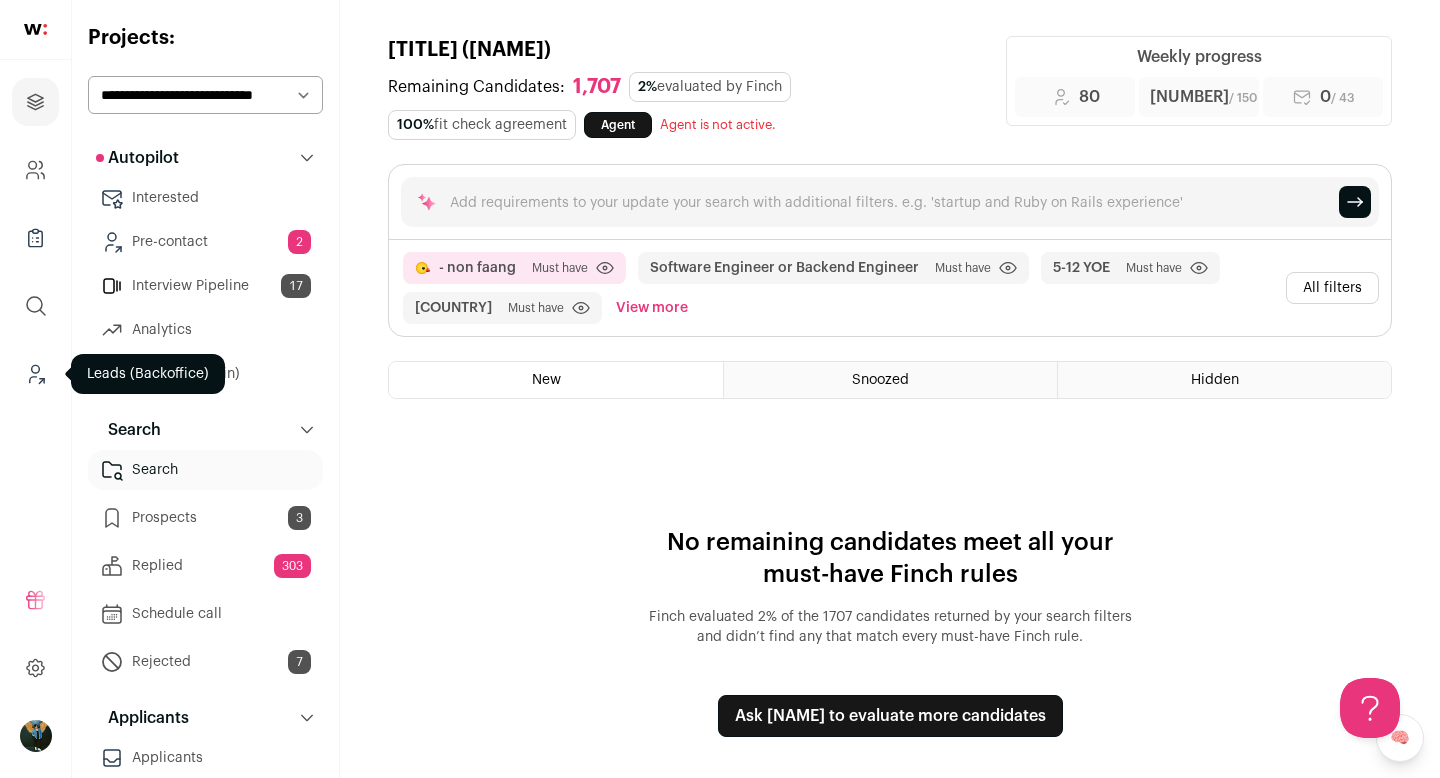 click at bounding box center [35, 374] 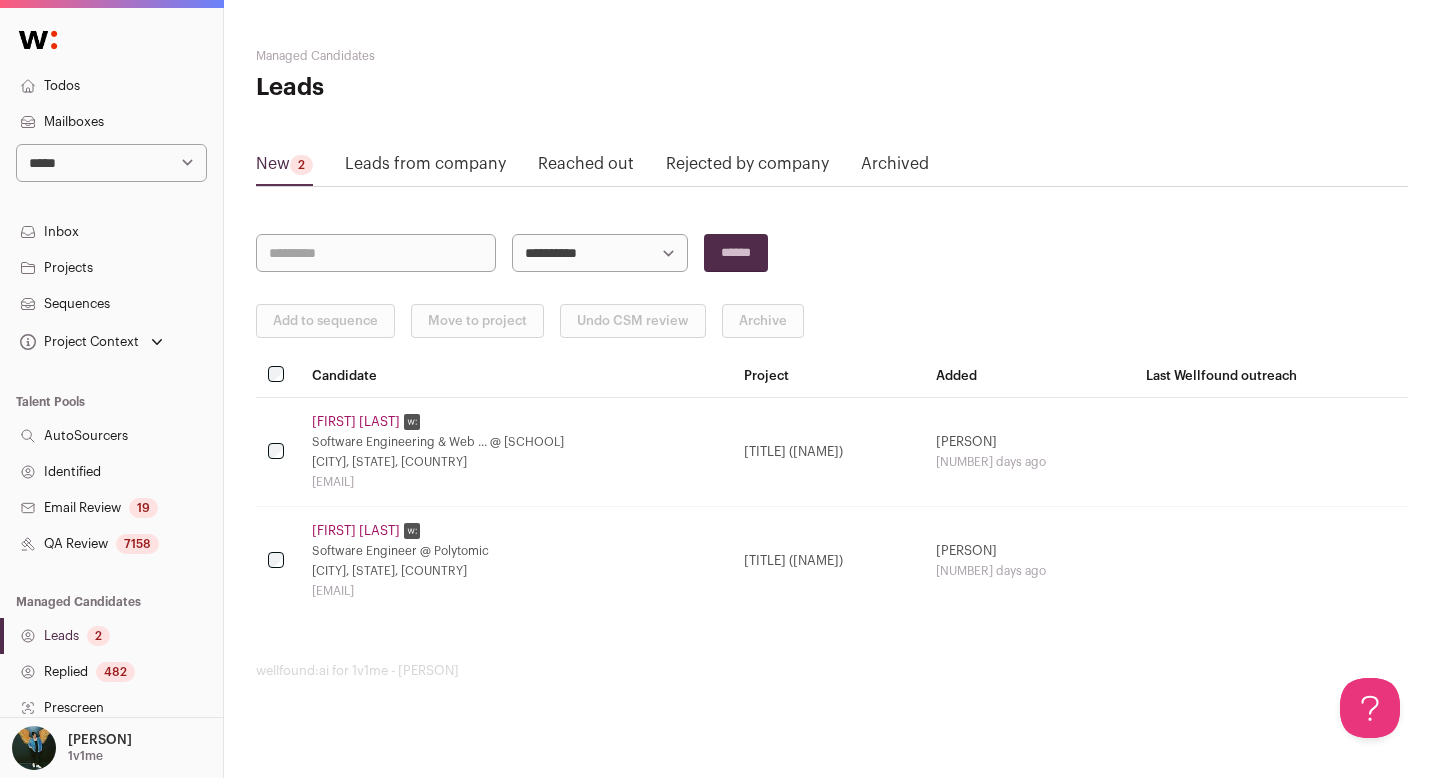 scroll, scrollTop: 0, scrollLeft: 0, axis: both 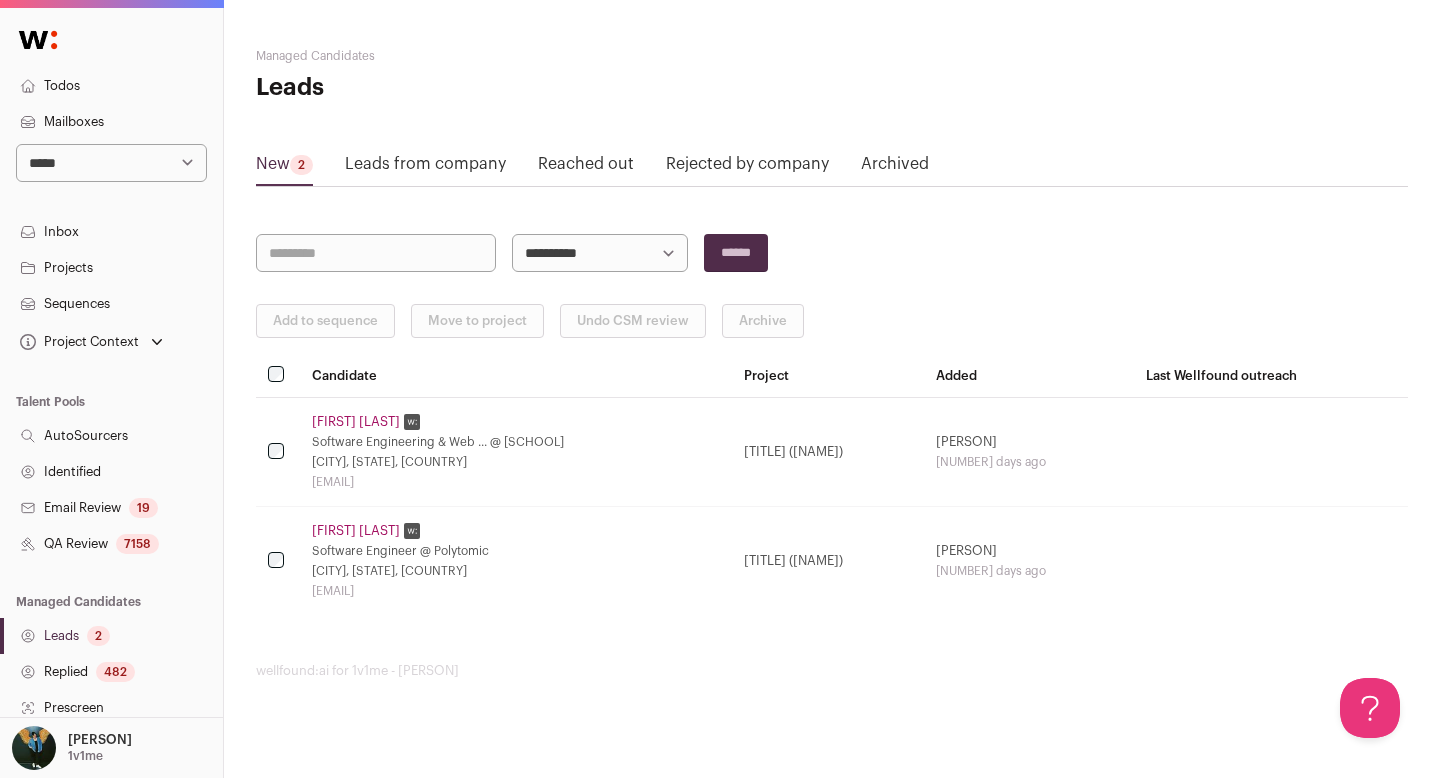 click at bounding box center (278, 376) 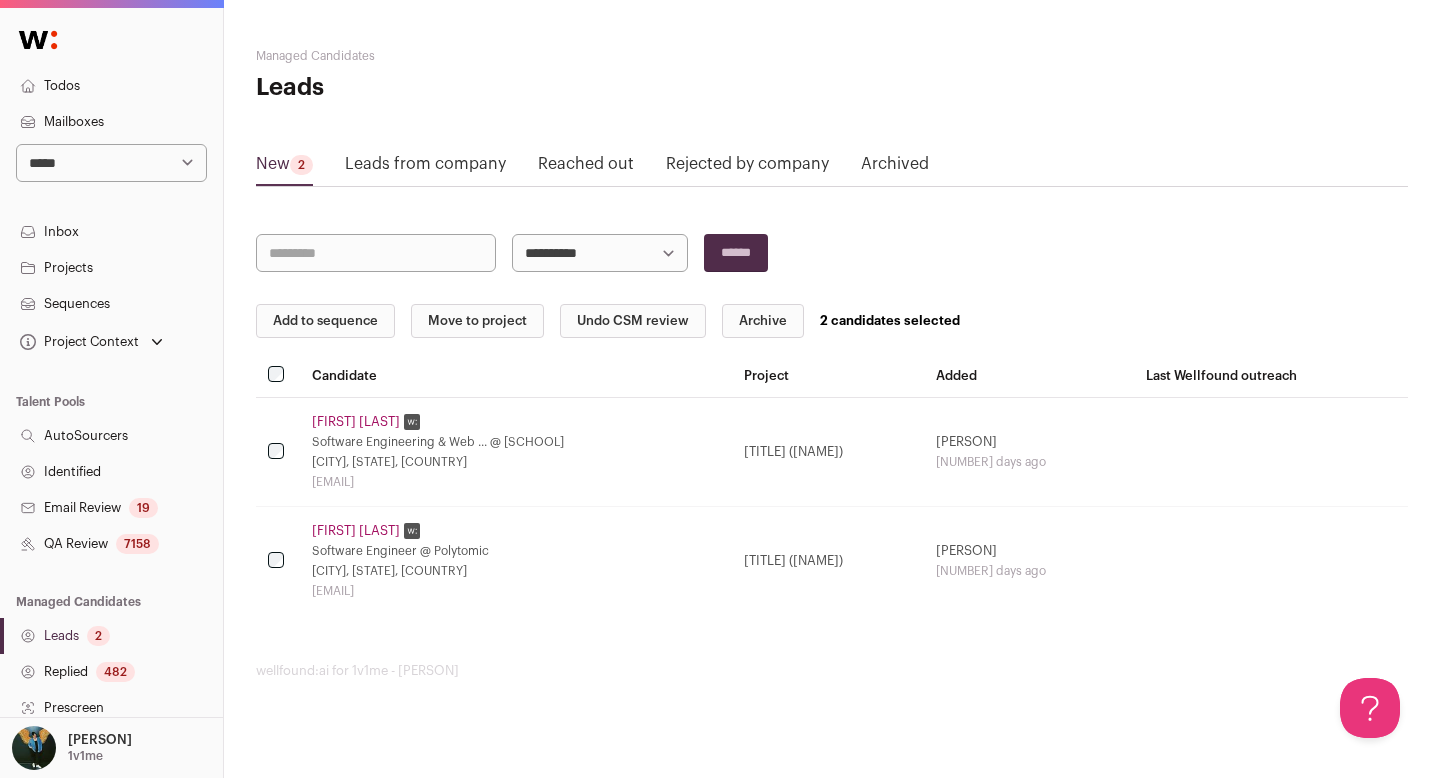 click on "Add to sequence" at bounding box center [325, 321] 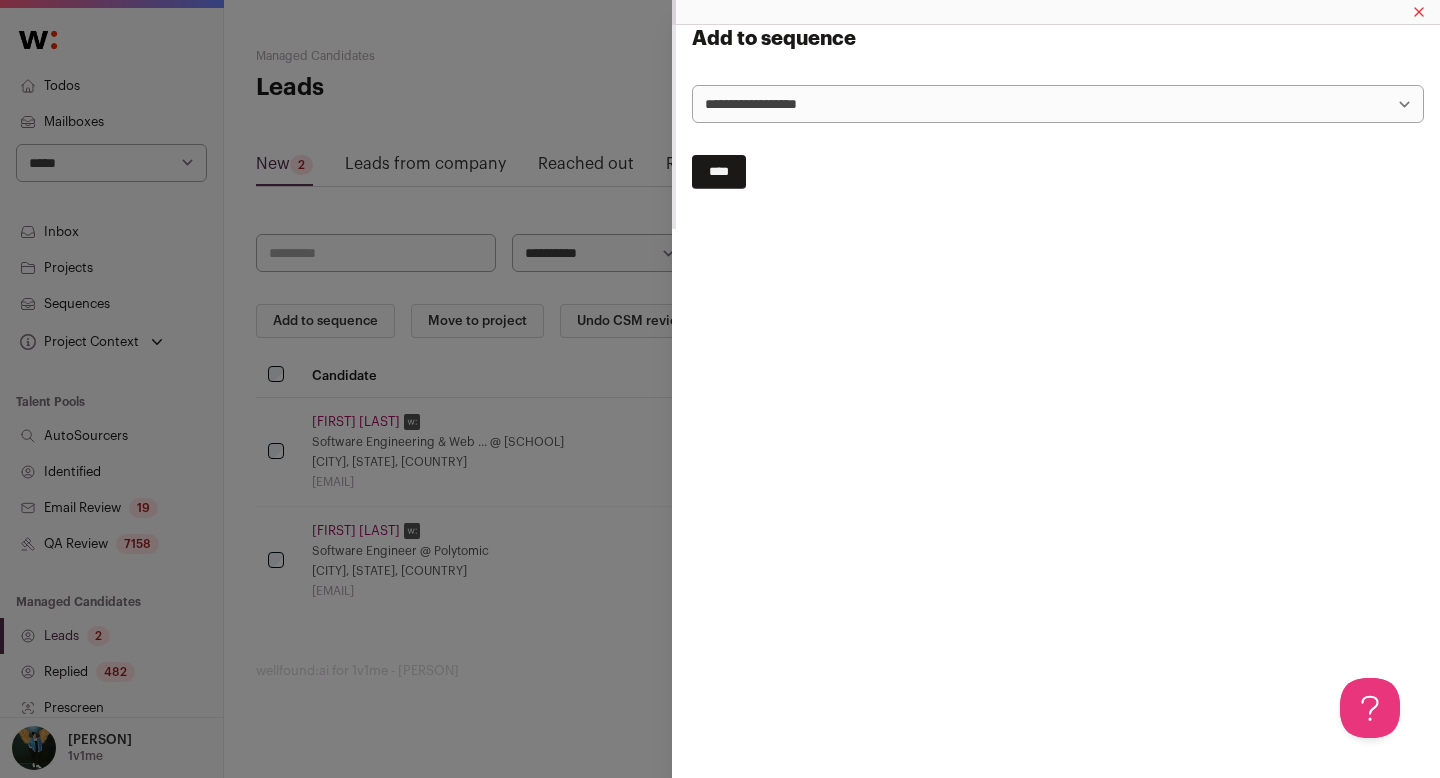 click on "**********" at bounding box center [1058, 104] 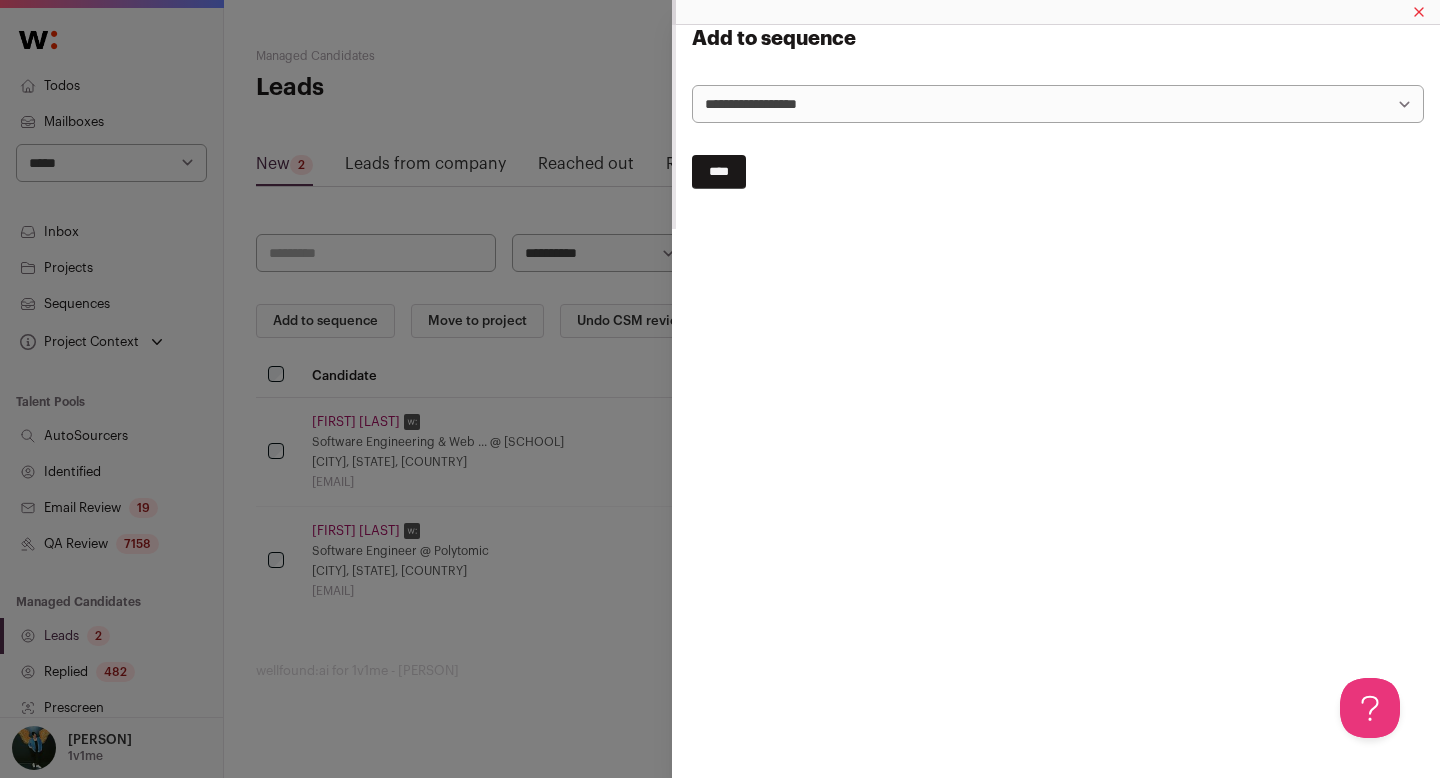 select on "*****" 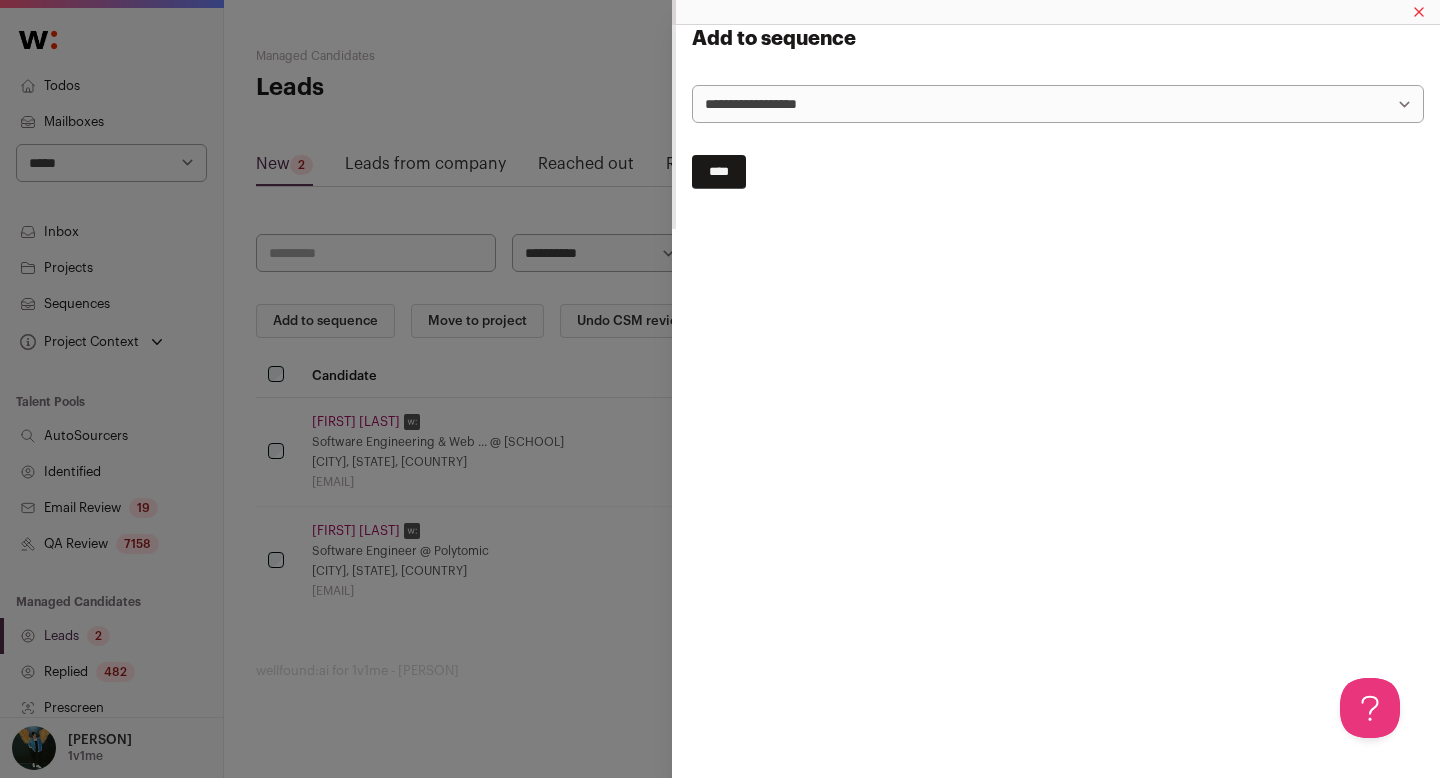 click on "**********" at bounding box center [1058, 115] 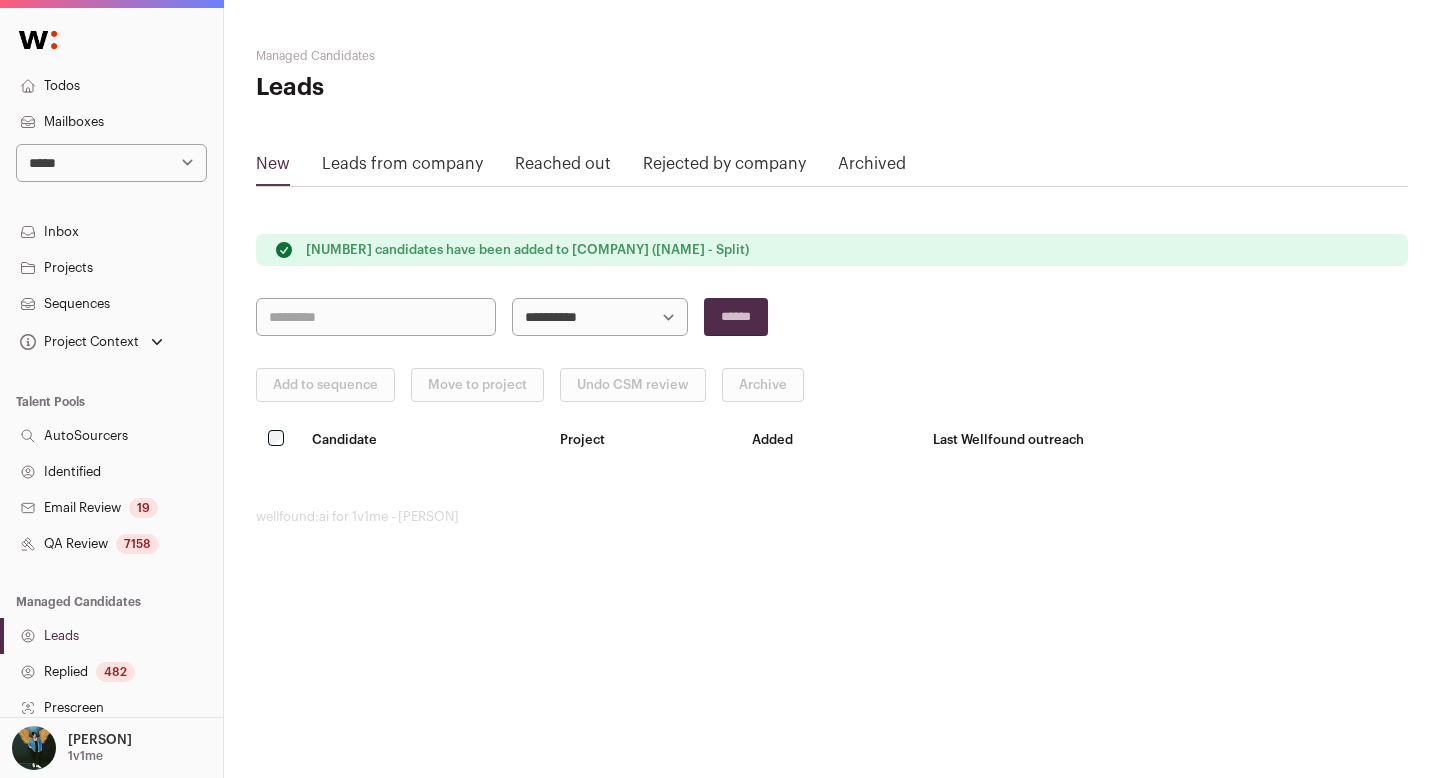 scroll, scrollTop: 0, scrollLeft: 0, axis: both 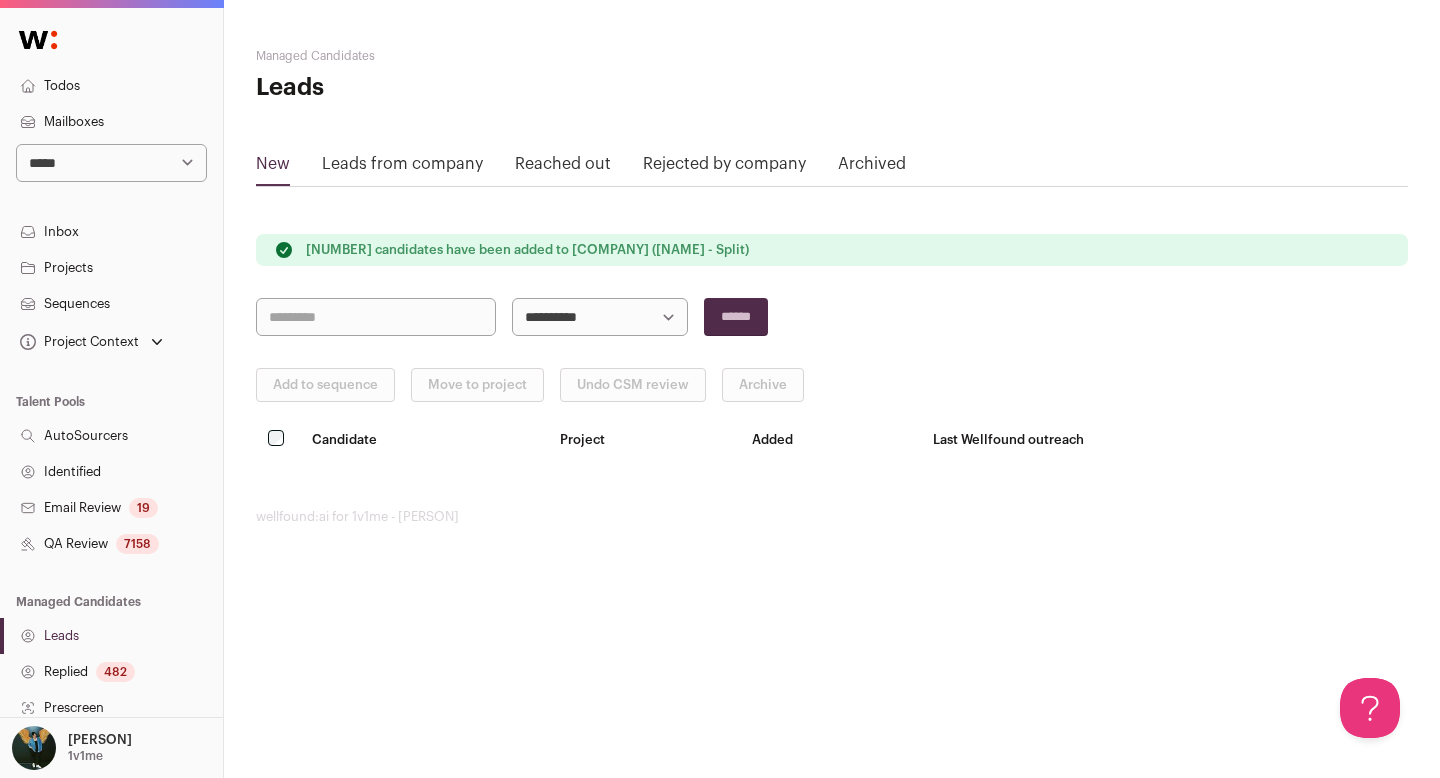 click on "QA Review
7158" at bounding box center (111, 544) 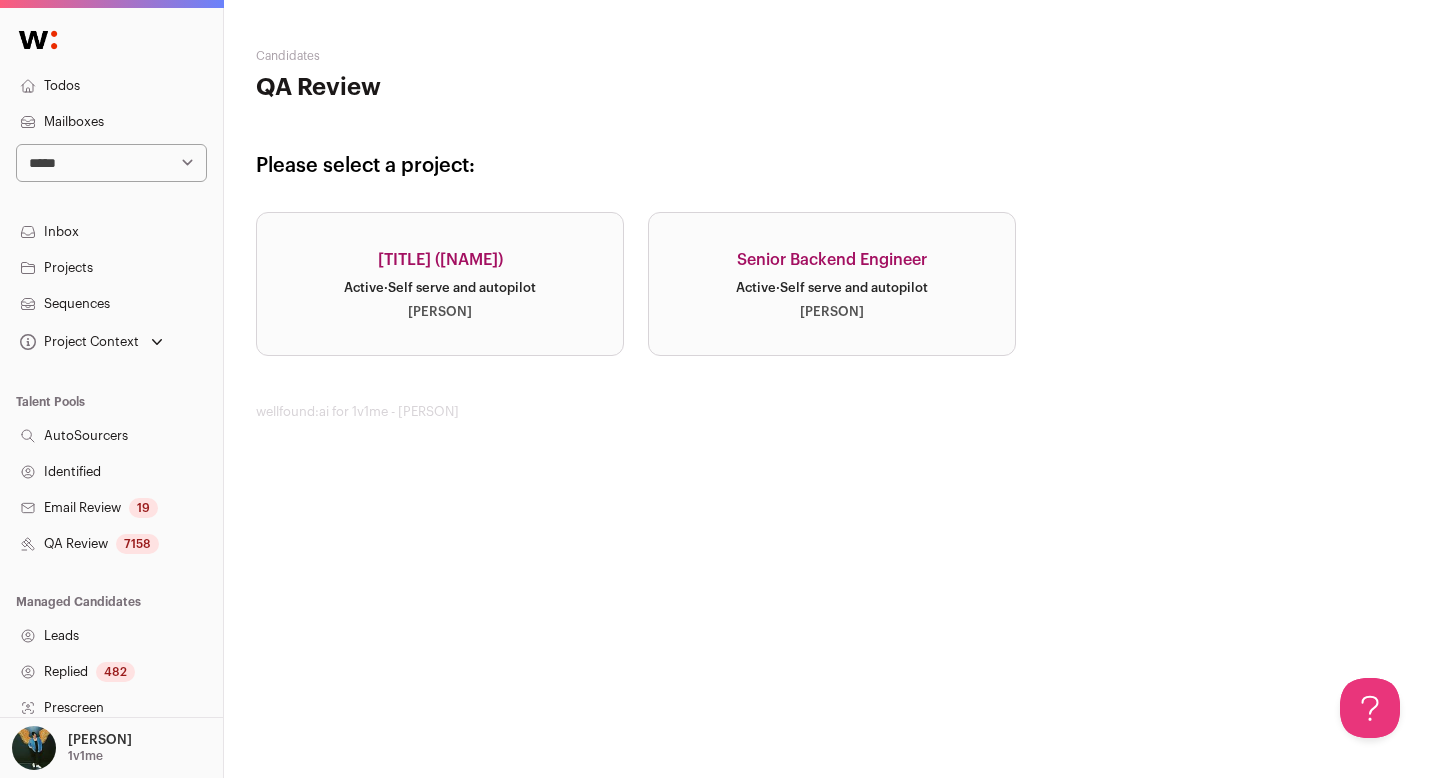 scroll, scrollTop: 0, scrollLeft: 0, axis: both 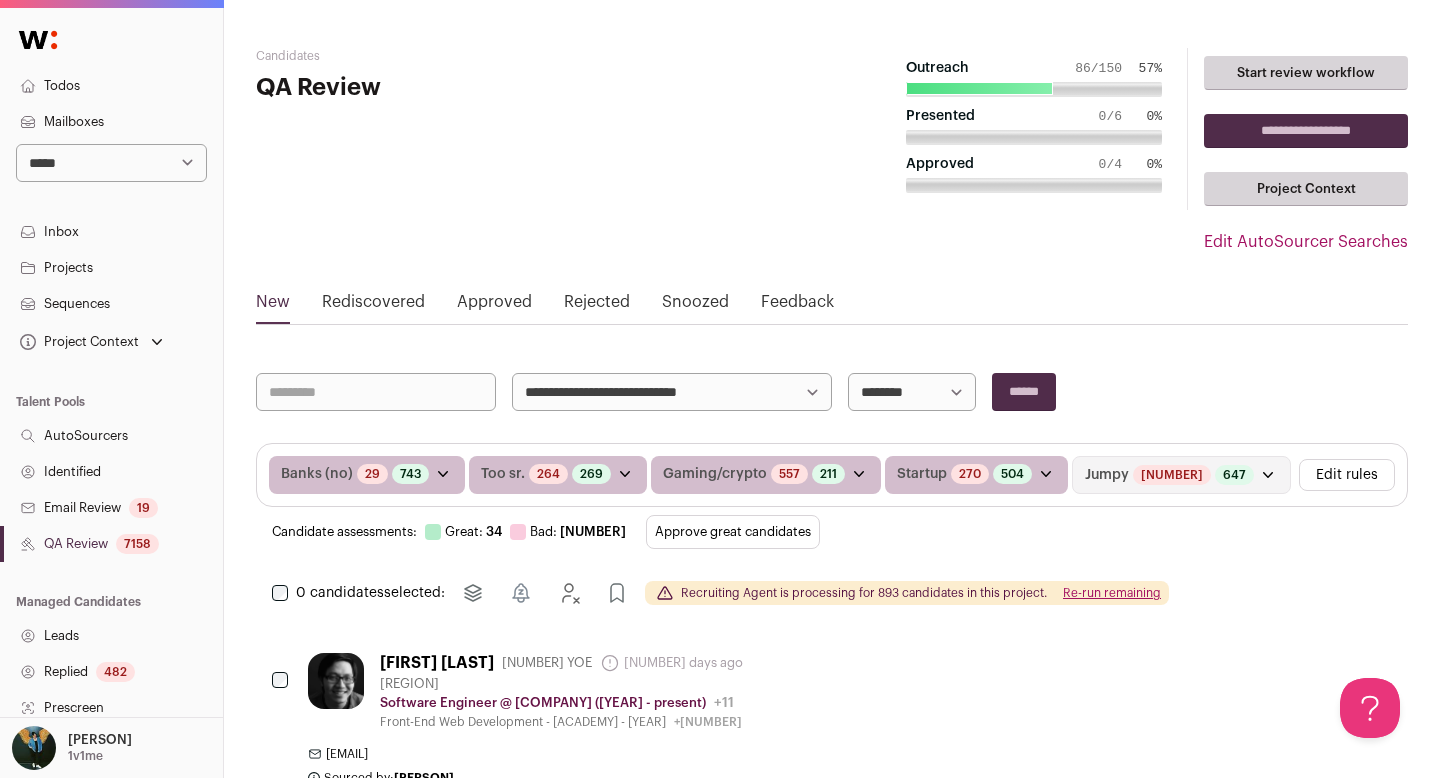 click on "Approve great candidates" at bounding box center [733, 532] 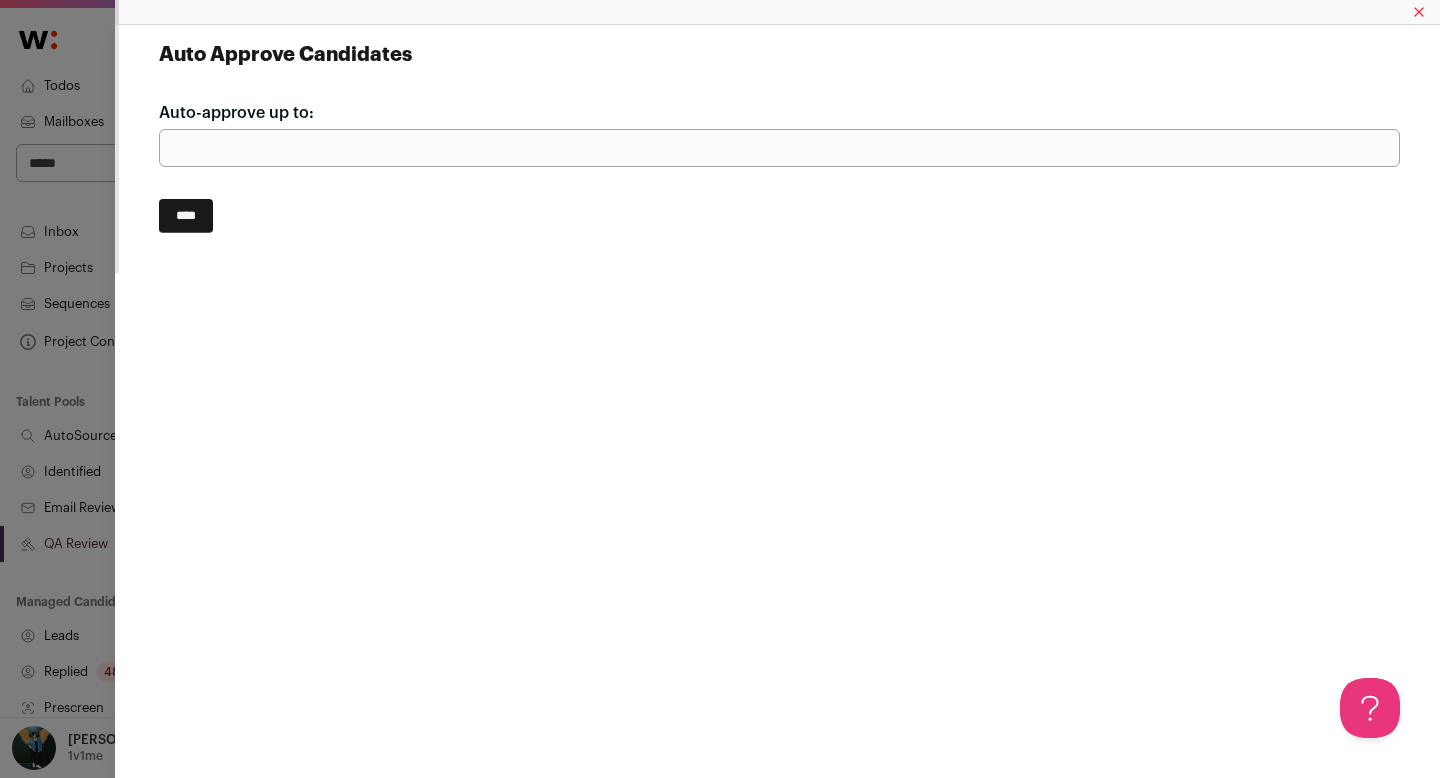 click on "****" at bounding box center [186, 216] 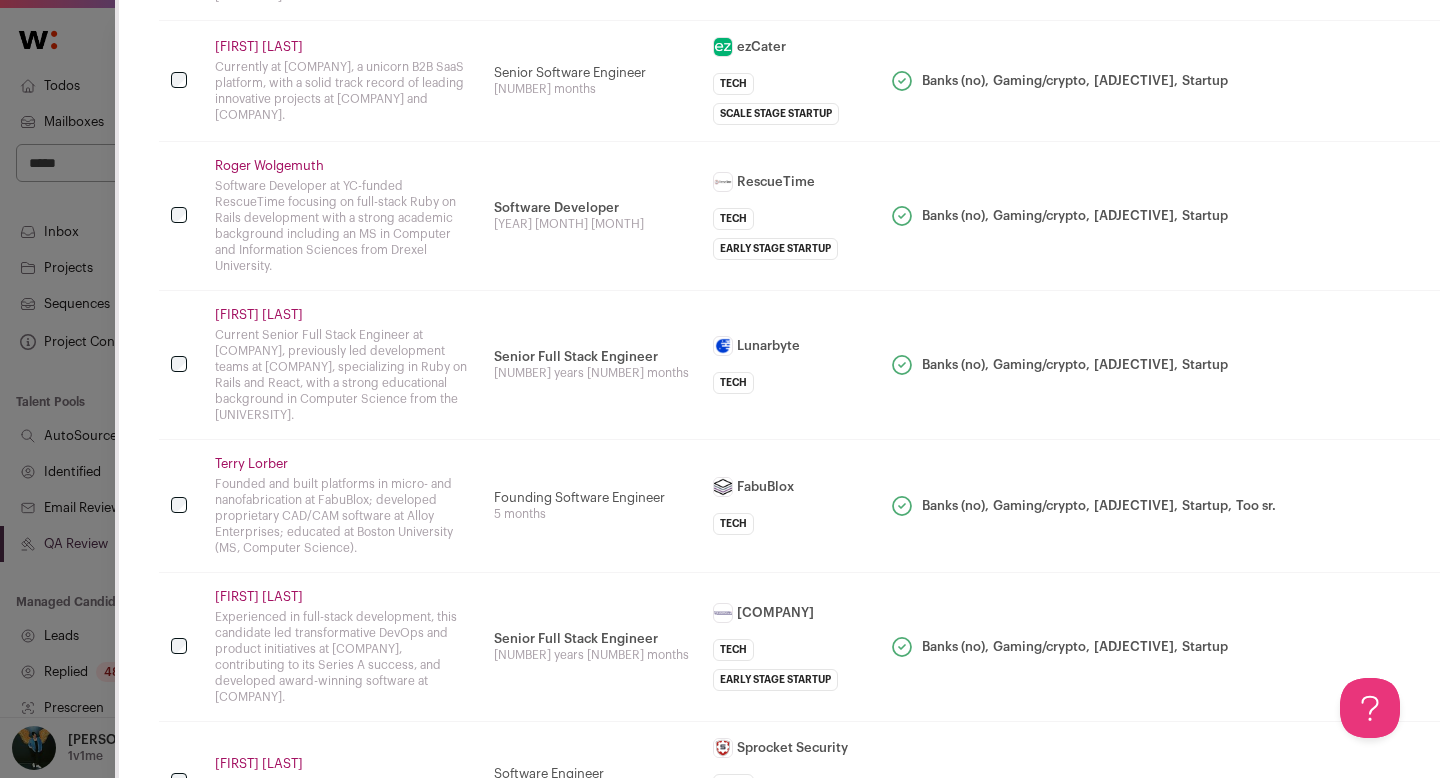 scroll, scrollTop: 4343, scrollLeft: 0, axis: vertical 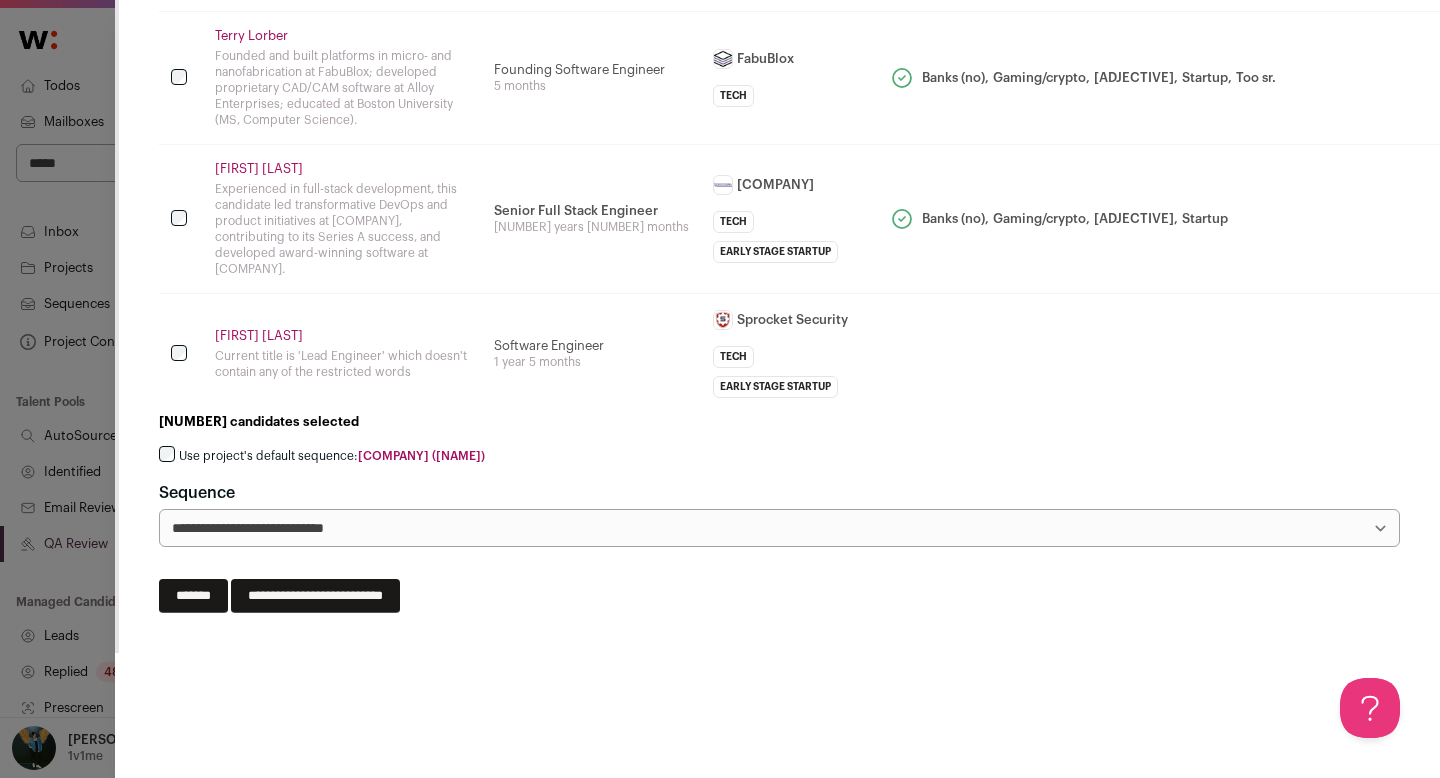 click on "Use project's default sequence:
V2 Outreach (Drew)" at bounding box center (332, 456) 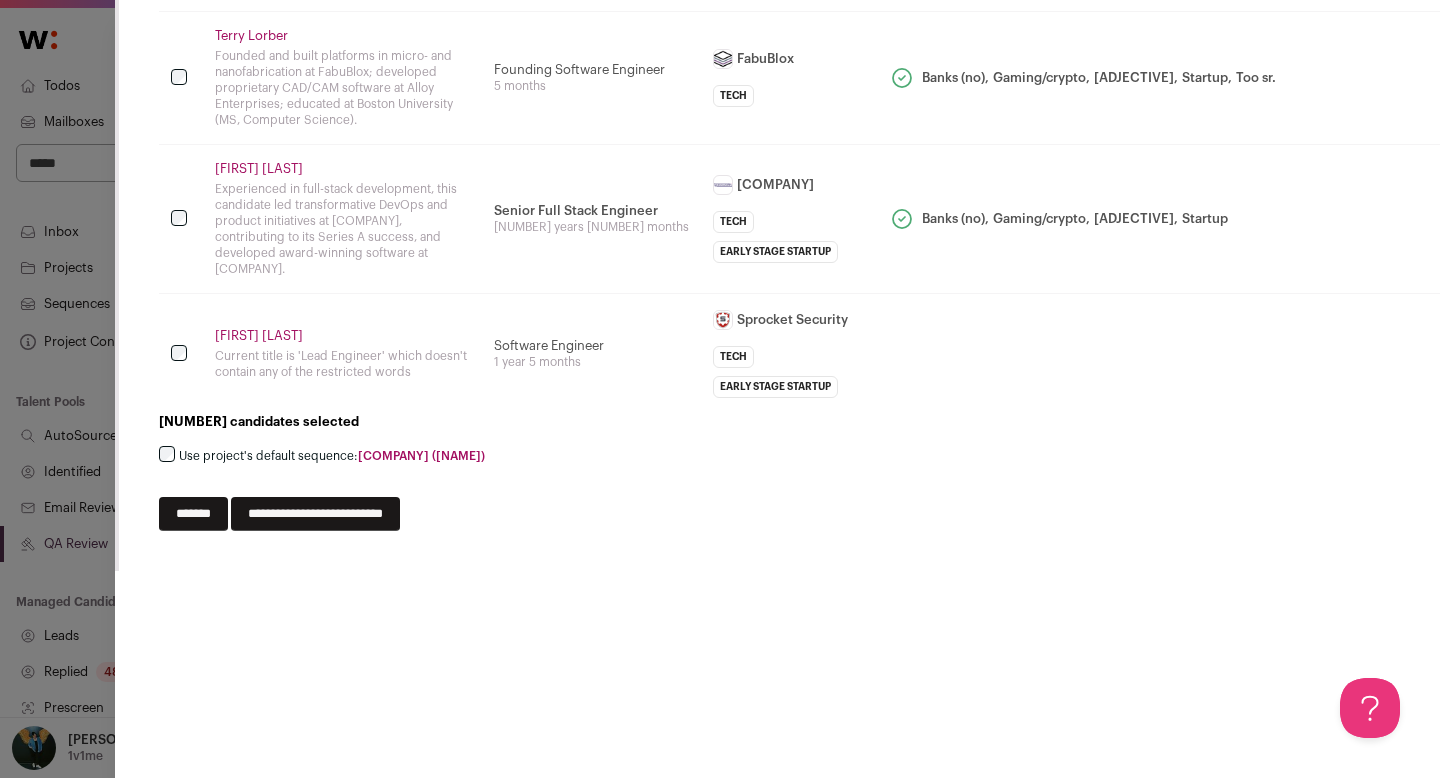 click on "**********" at bounding box center [315, 514] 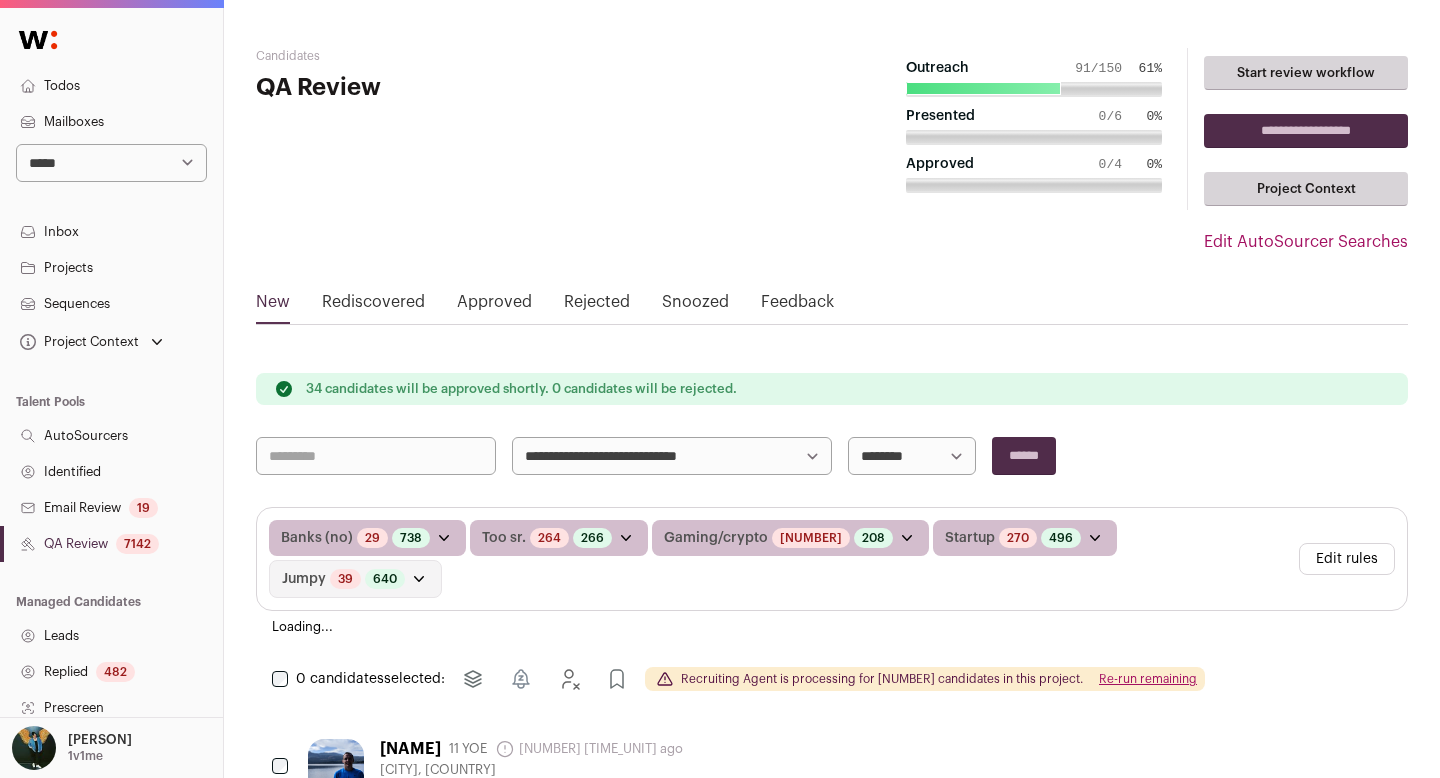 scroll, scrollTop: 0, scrollLeft: 0, axis: both 